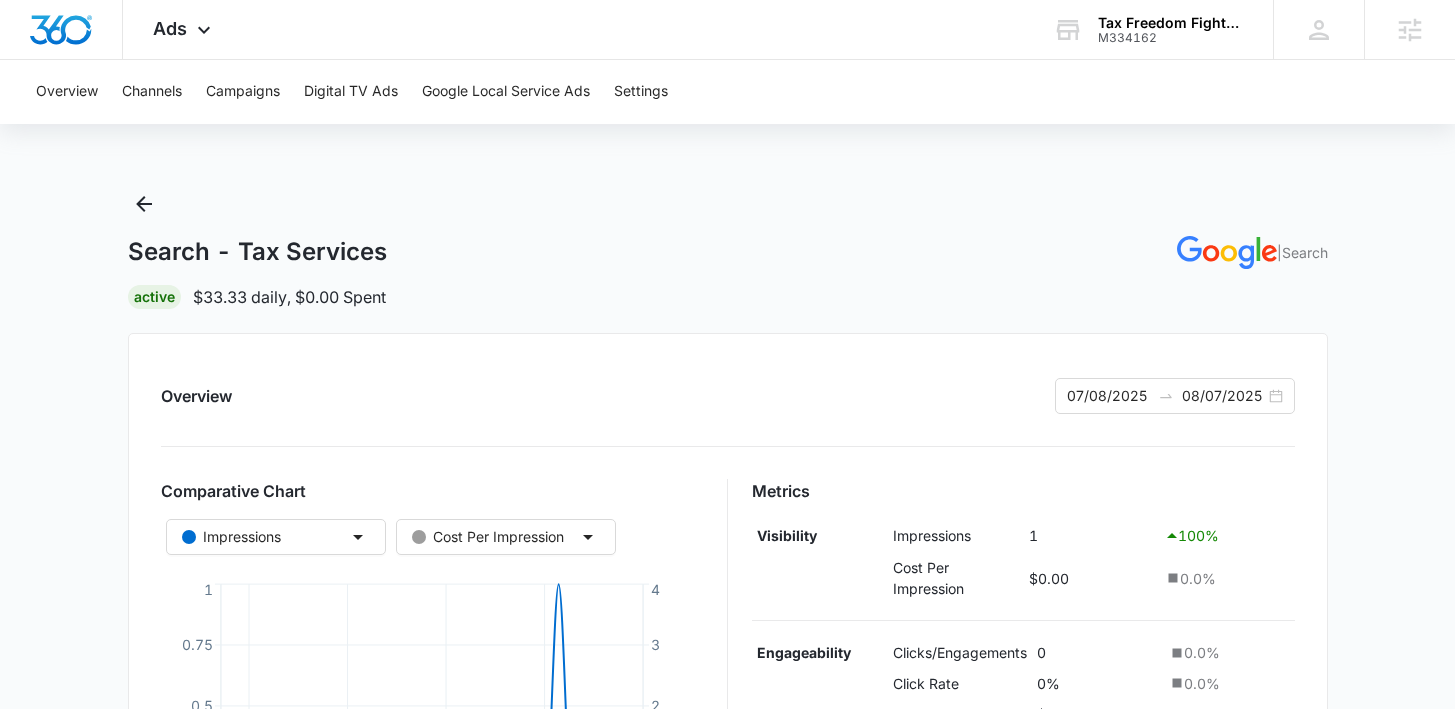 scroll, scrollTop: 478, scrollLeft: 0, axis: vertical 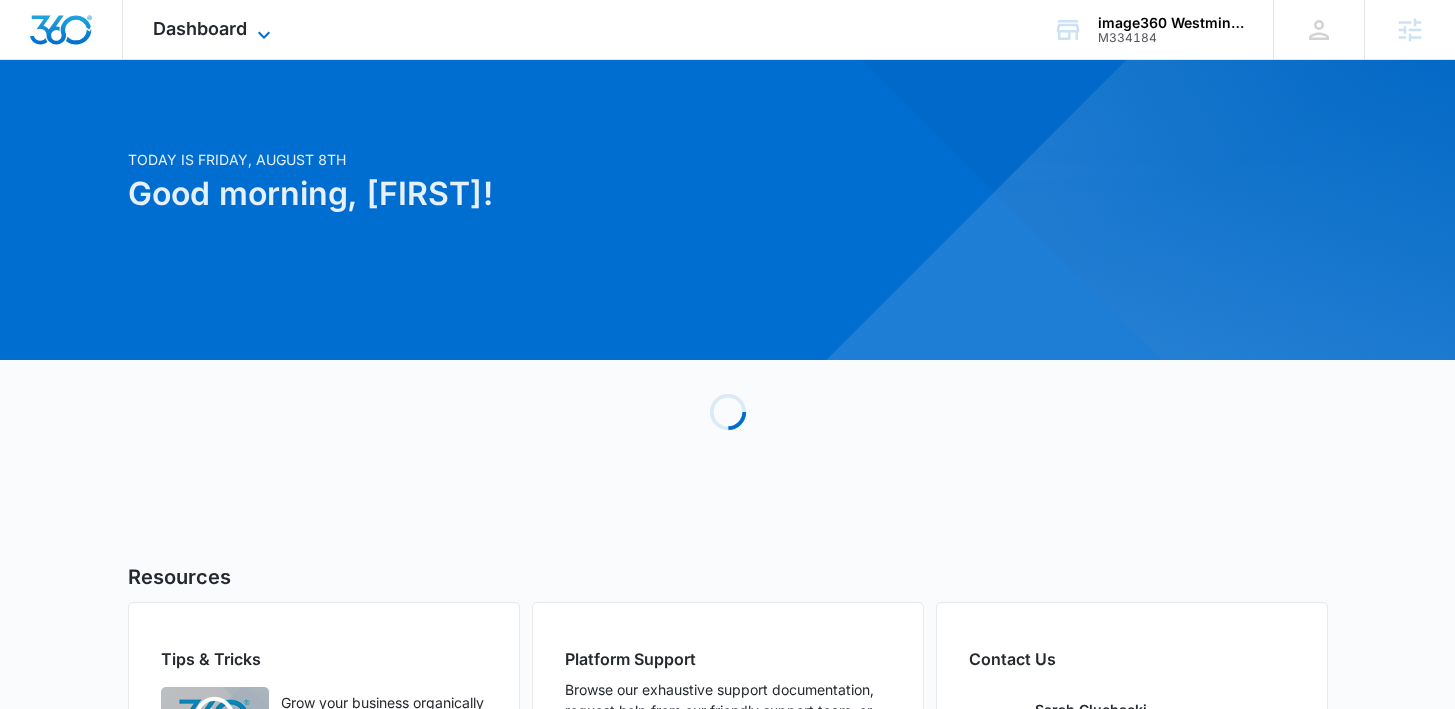 click on "Dashboard" at bounding box center [200, 28] 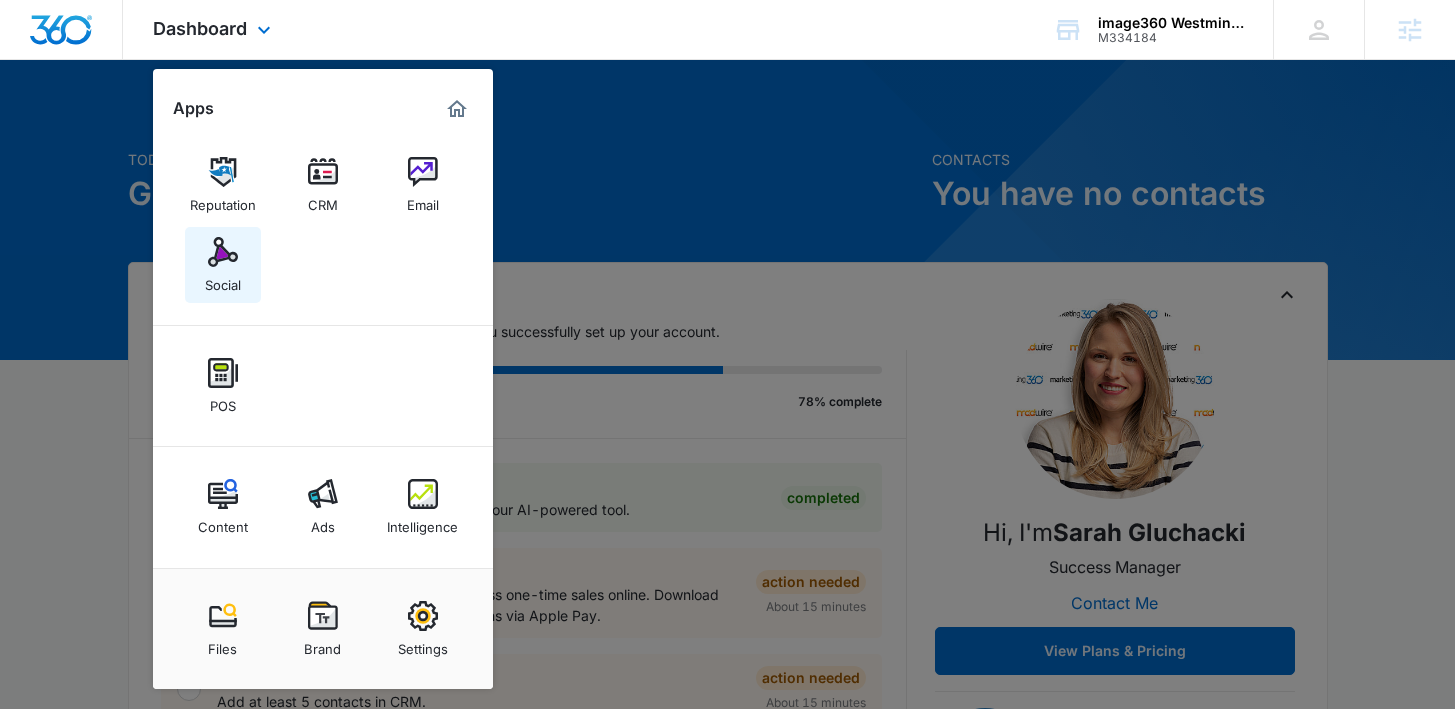 click on "Social" at bounding box center [223, 265] 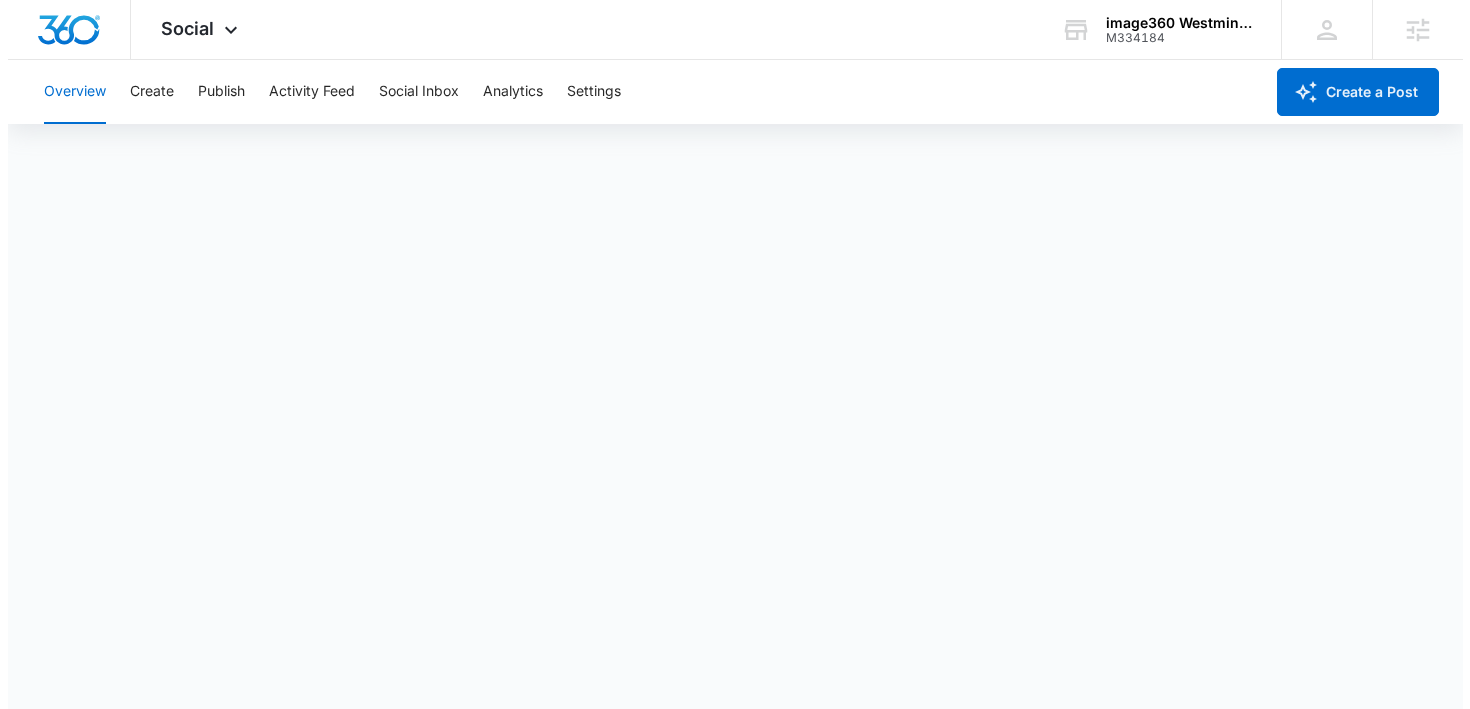 scroll, scrollTop: 5, scrollLeft: 0, axis: vertical 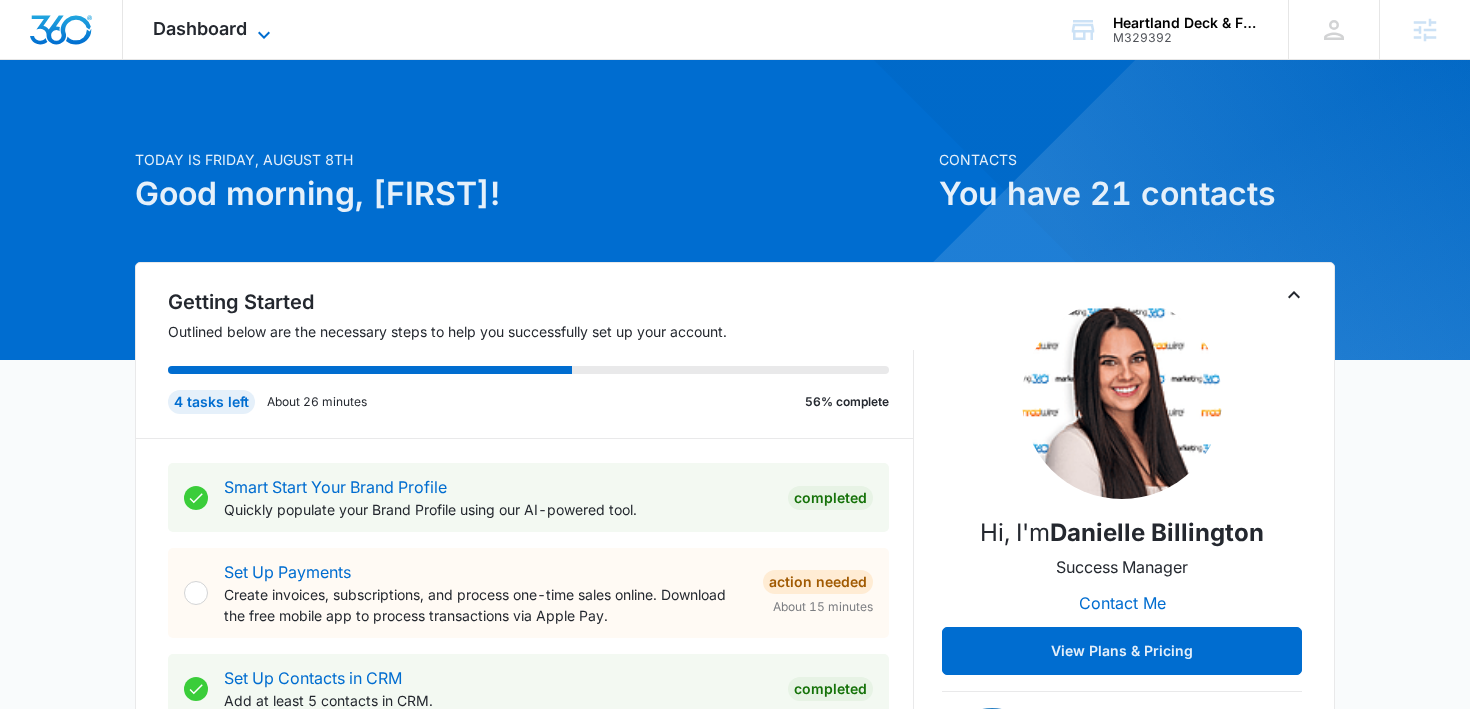 click on "Dashboard" at bounding box center (200, 28) 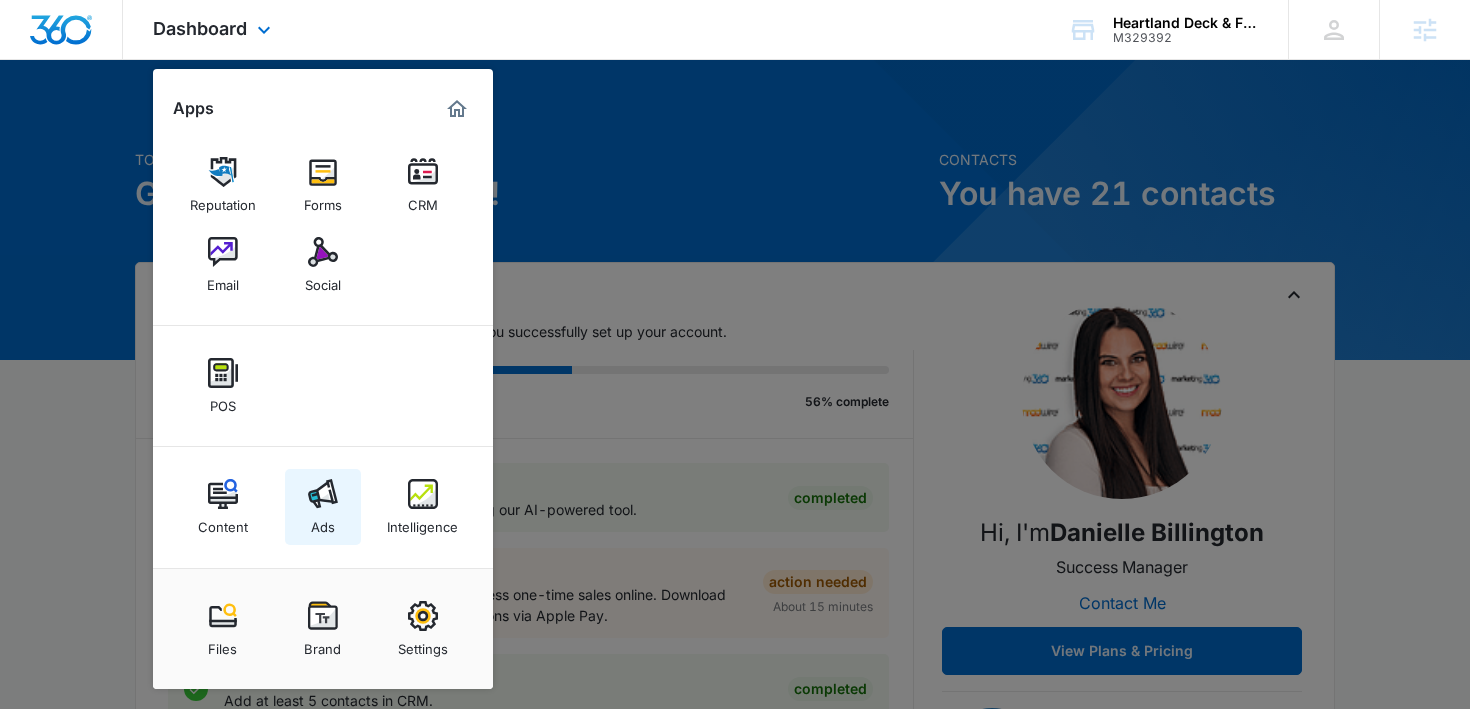 click on "Ads" at bounding box center (323, 522) 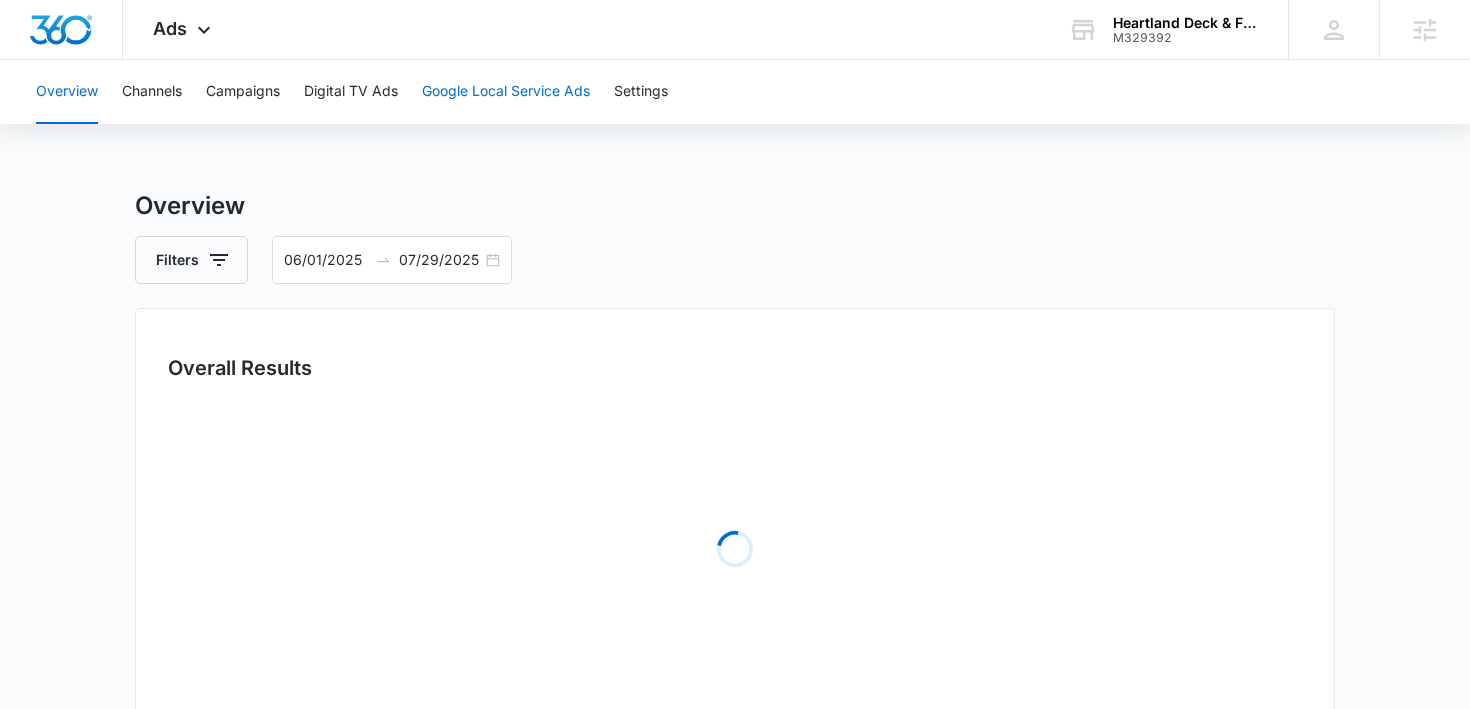 click on "Google Local Service Ads" at bounding box center [506, 92] 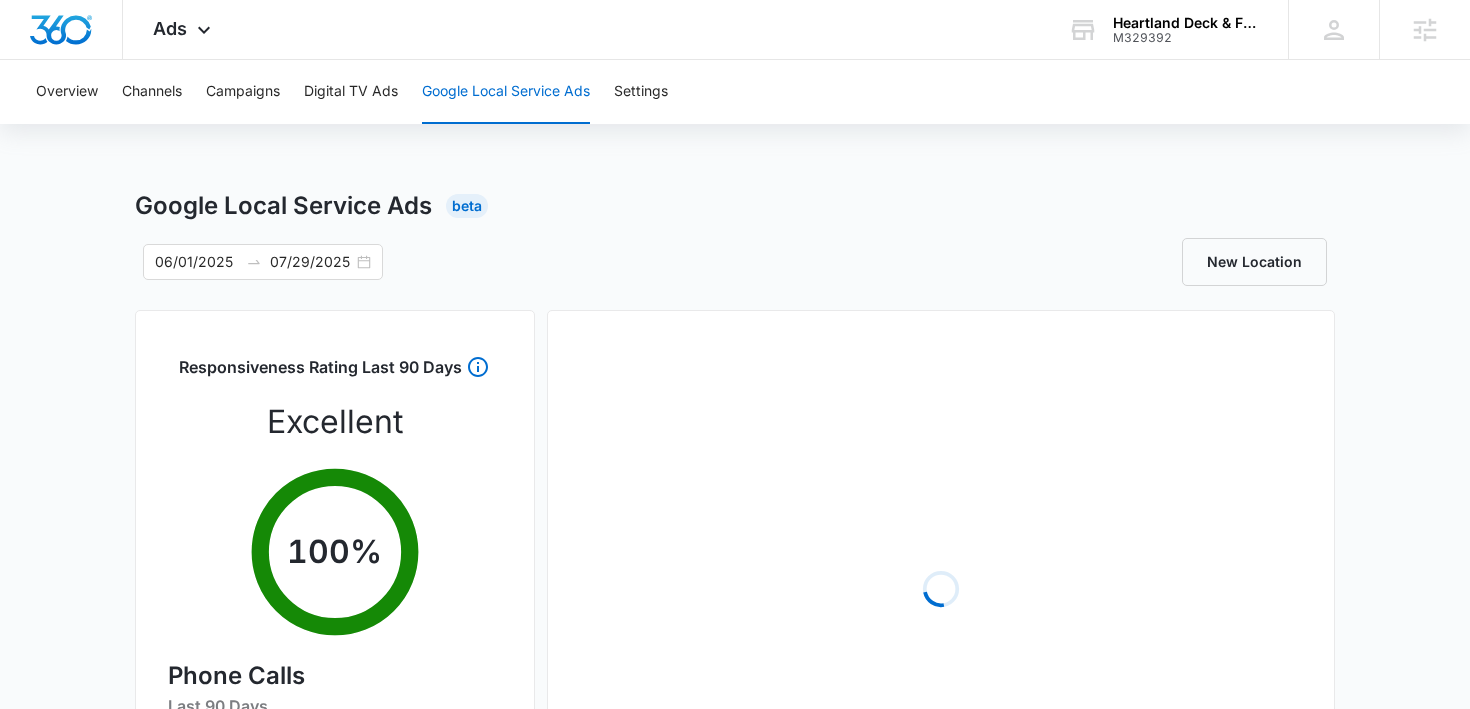 scroll, scrollTop: 0, scrollLeft: 0, axis: both 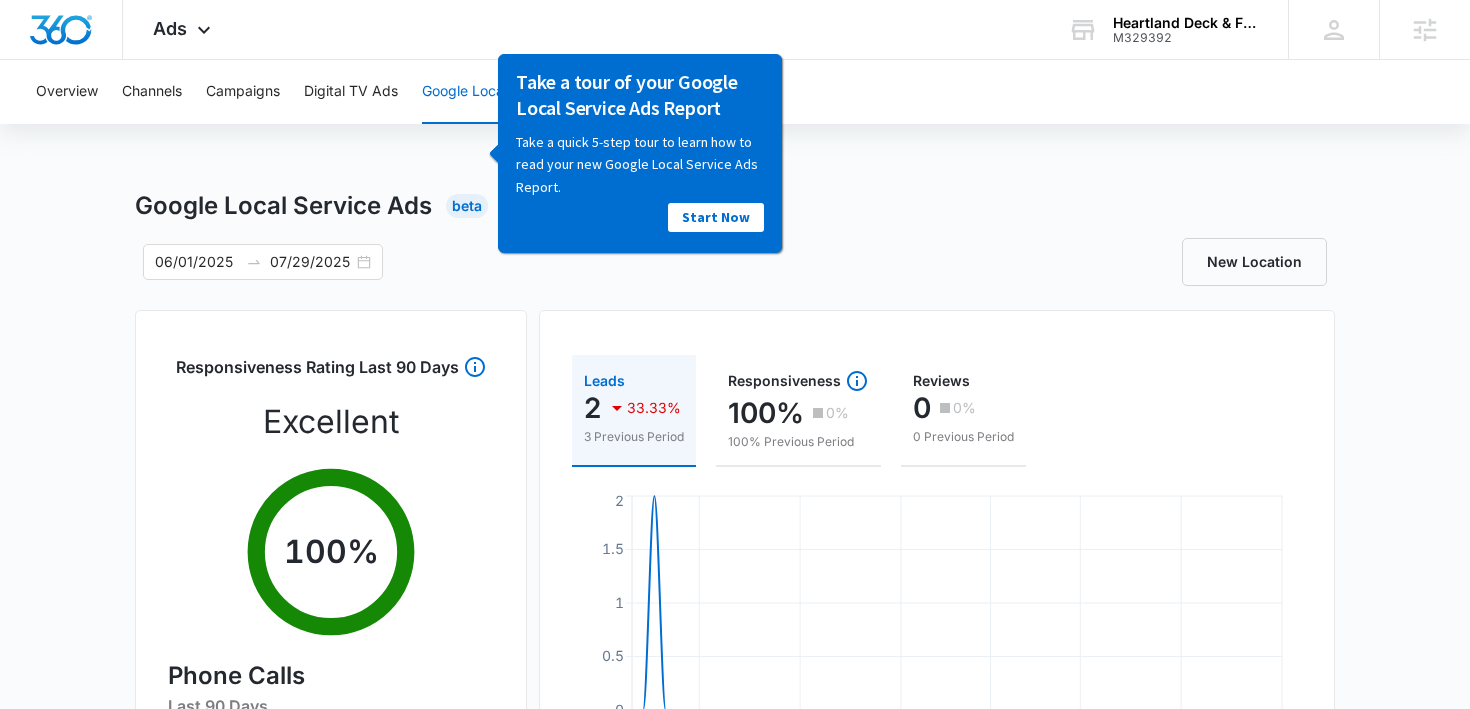 click on "Overview Channels Campaigns Digital TV Ads Google Local Service Ads Settings Google Local Service Ads Beta 06/01/2025 07/29/2025 New Location Responsiveness Rating Last 90 Days Excellent 100 % Phone Calls Last 90 Days Phone Calls Received 4 Phone Calls Answered 4 Leads 2 33.33%  3 Previous Period Responsiveness 100% 0%  100% Previous Period Reviews 0 0%  0 Previous Period Jun 7 Jun 16 Jun 25 Jul 3 Jul 11 Jul 20 Jul 29 0 0.5 1 1.5 2   Leads Total Reviews 22 4.30 out of 5 stars 4.3  out of 5 Recent Reviews within the last 30 days. 0 Leads Breakdown Phone 2 33.33 % 3 Previous Period Messages 0 0 % 0 Previous Period Spend $133 31.68 % $195 Previous Period Spend" at bounding box center [735, 644] 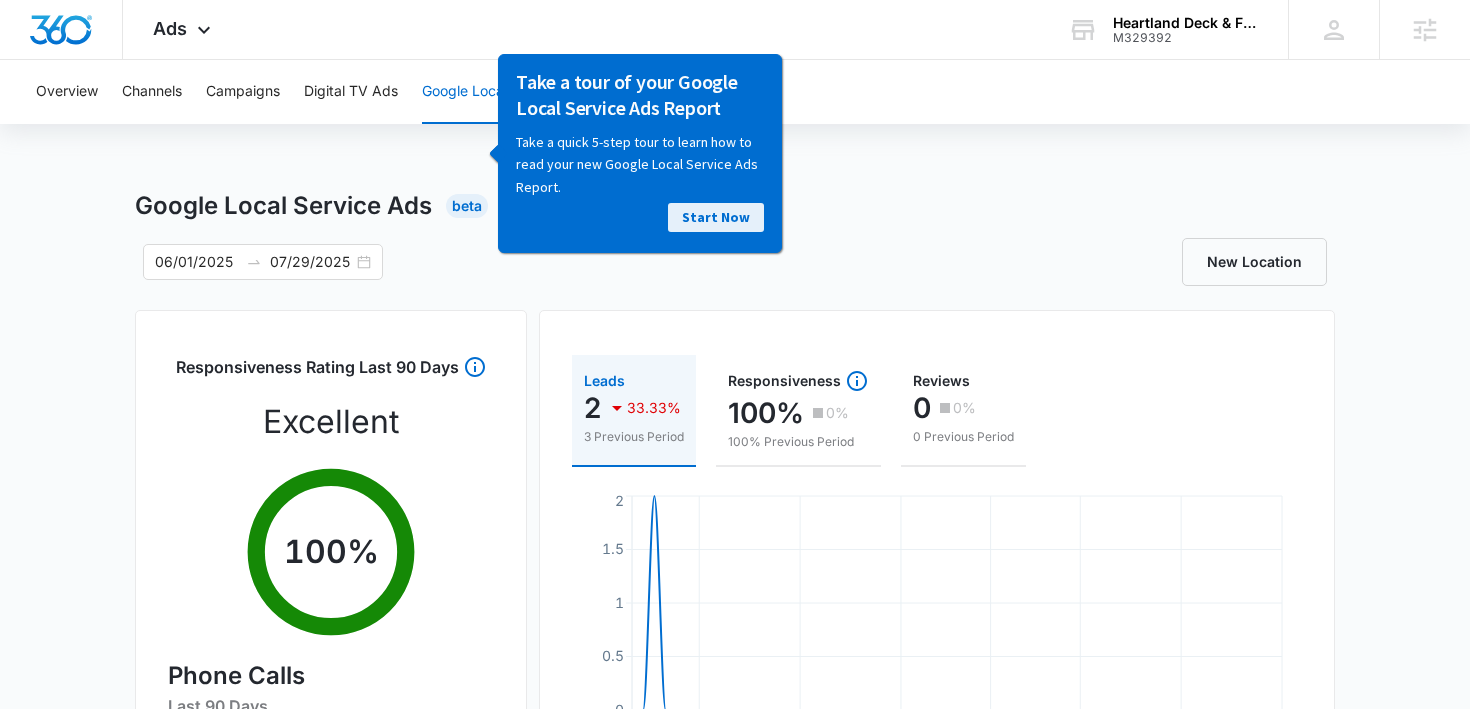 click on "Start Now" at bounding box center [716, 216] 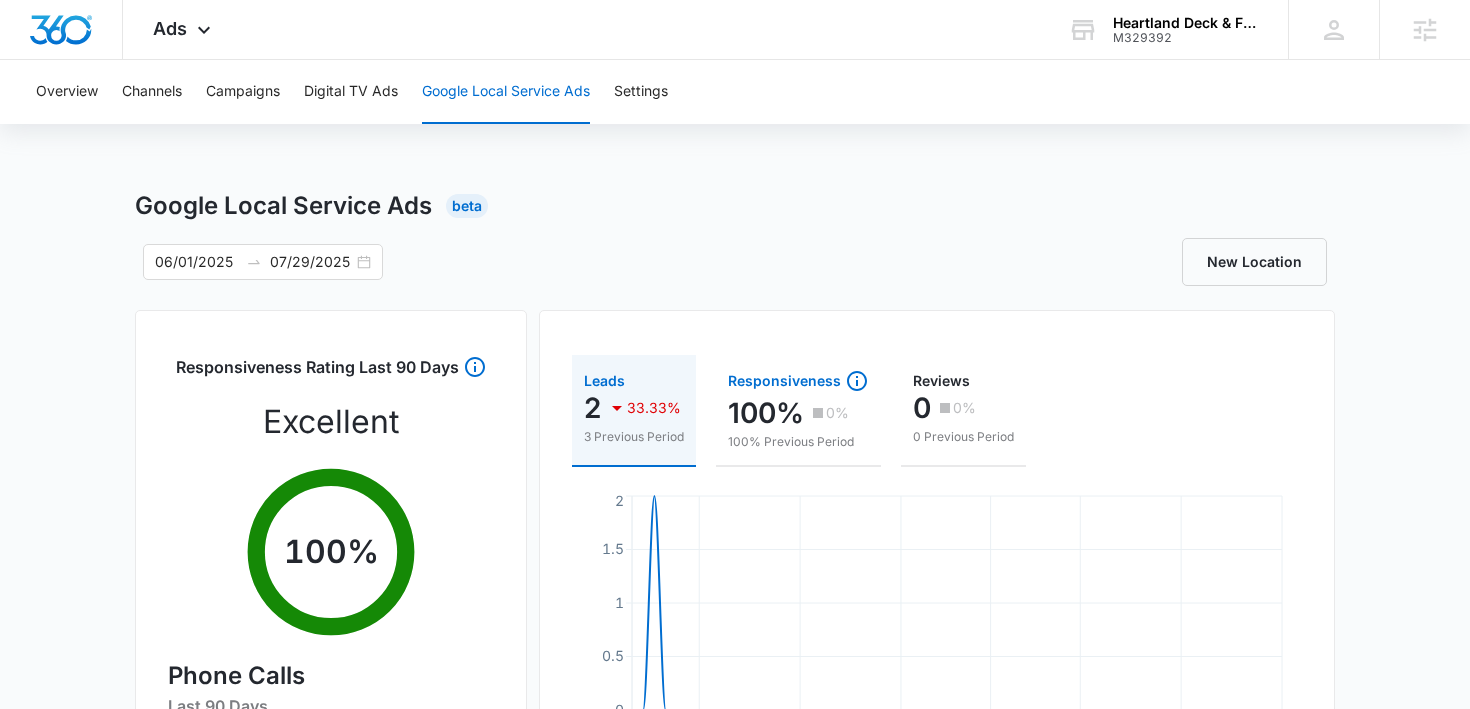 scroll, scrollTop: 0, scrollLeft: 0, axis: both 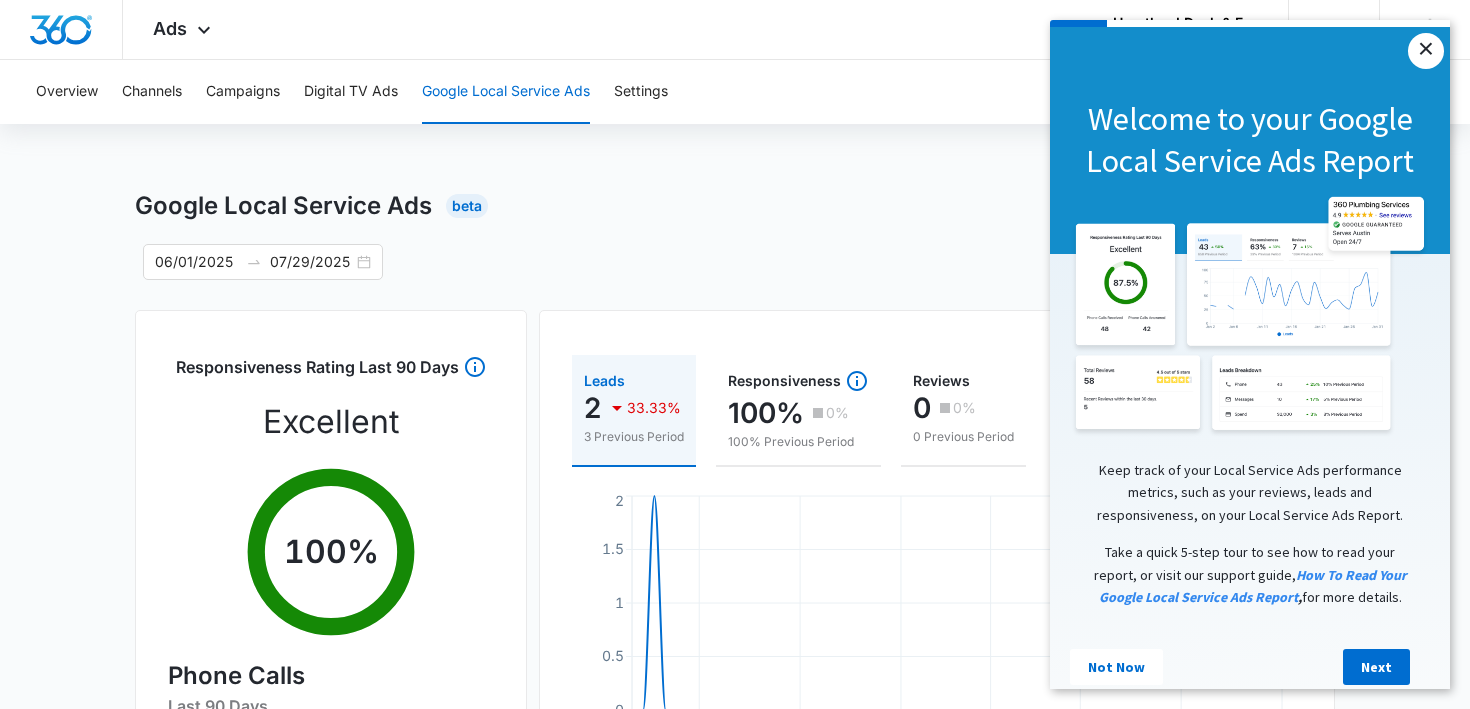 click on "×" at bounding box center (1426, 51) 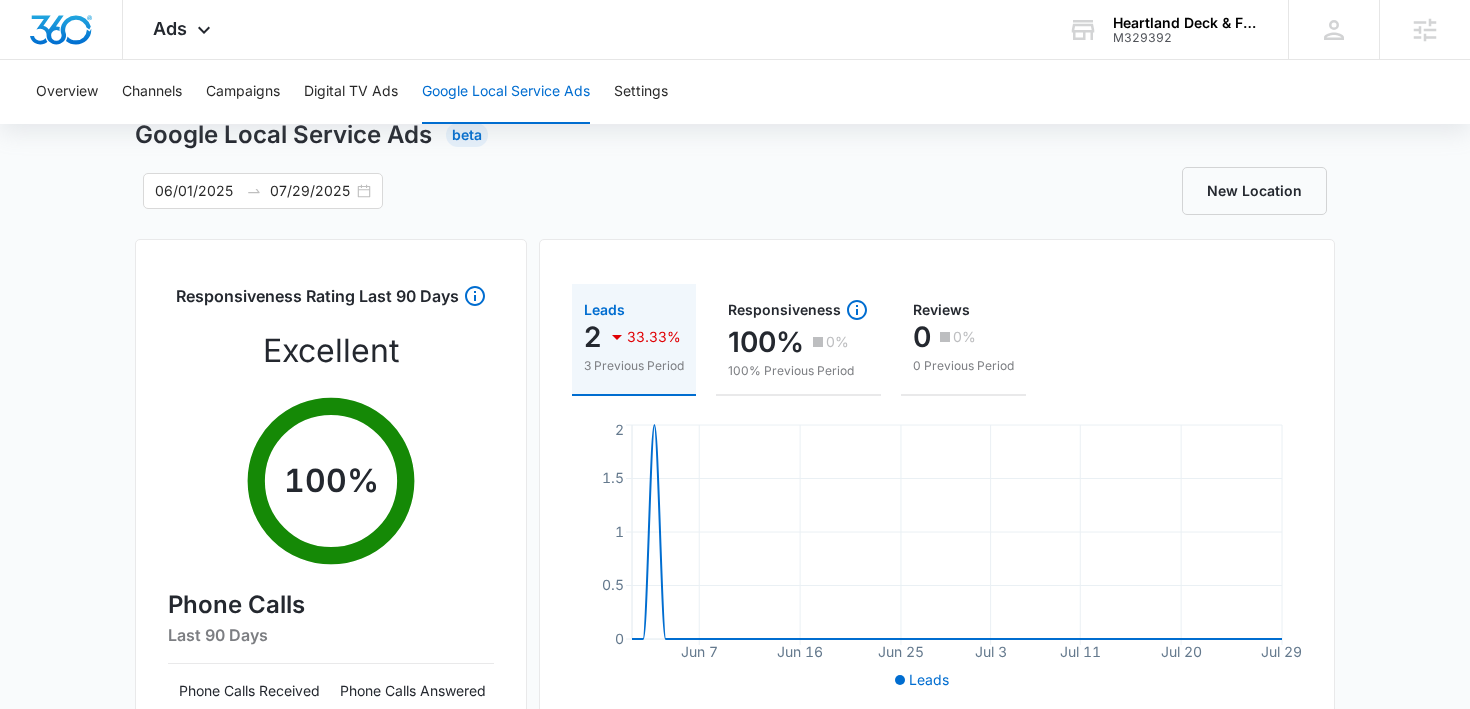 scroll, scrollTop: 0, scrollLeft: 0, axis: both 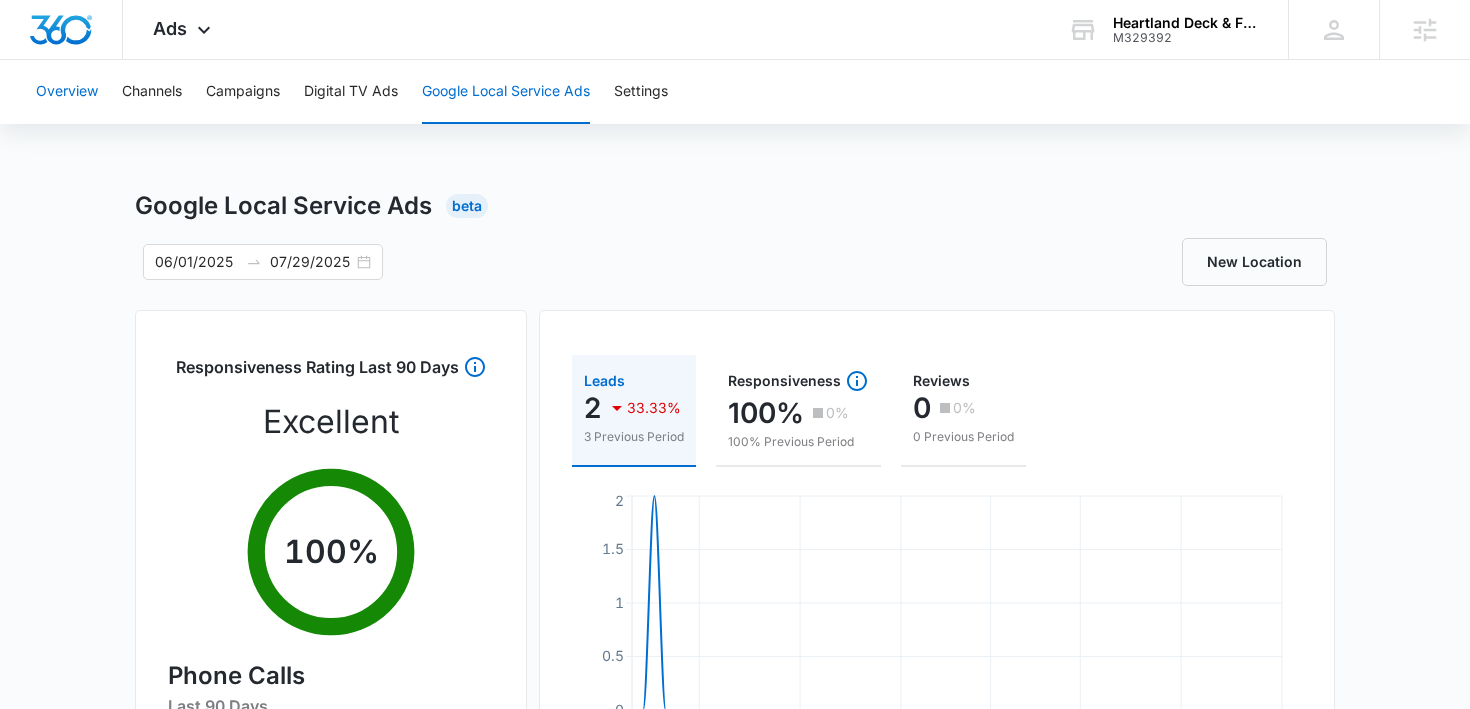 click on "Overview" at bounding box center (67, 92) 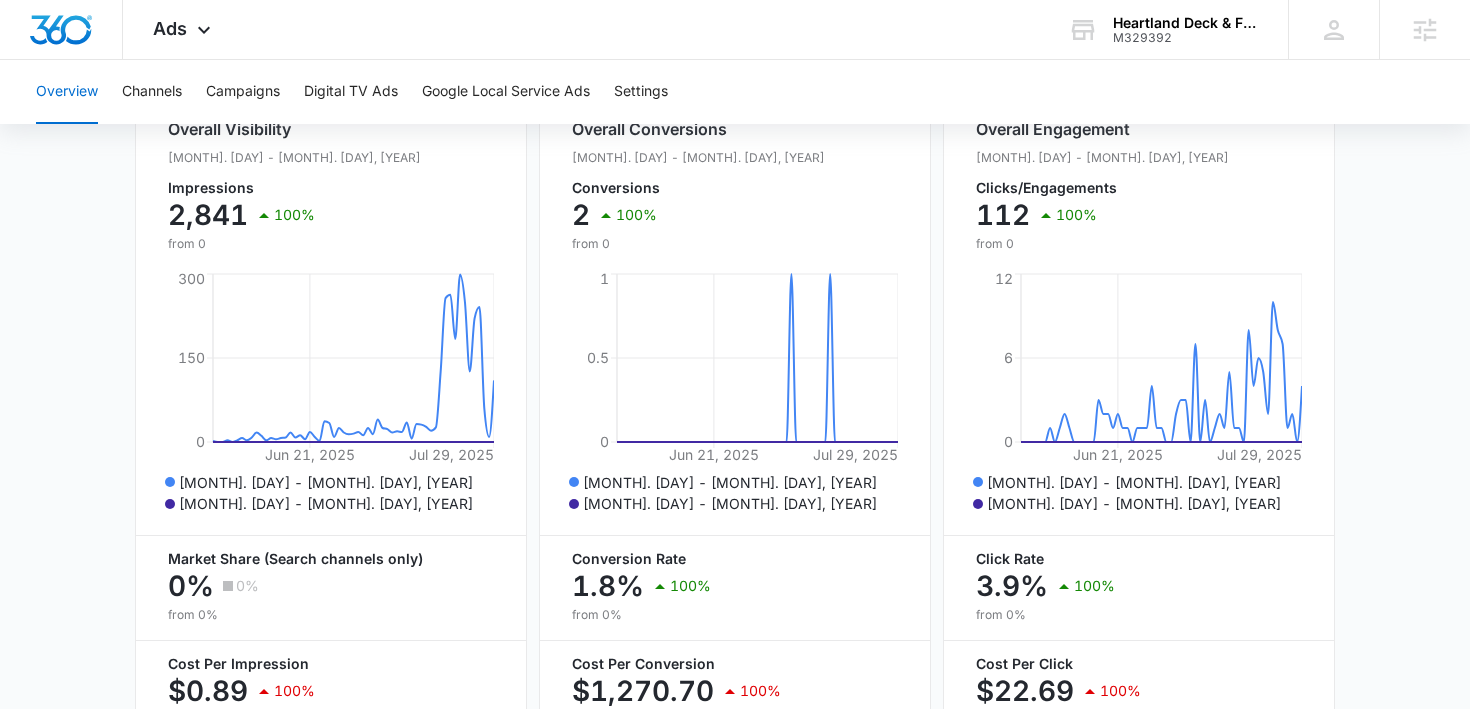 scroll, scrollTop: 915, scrollLeft: 0, axis: vertical 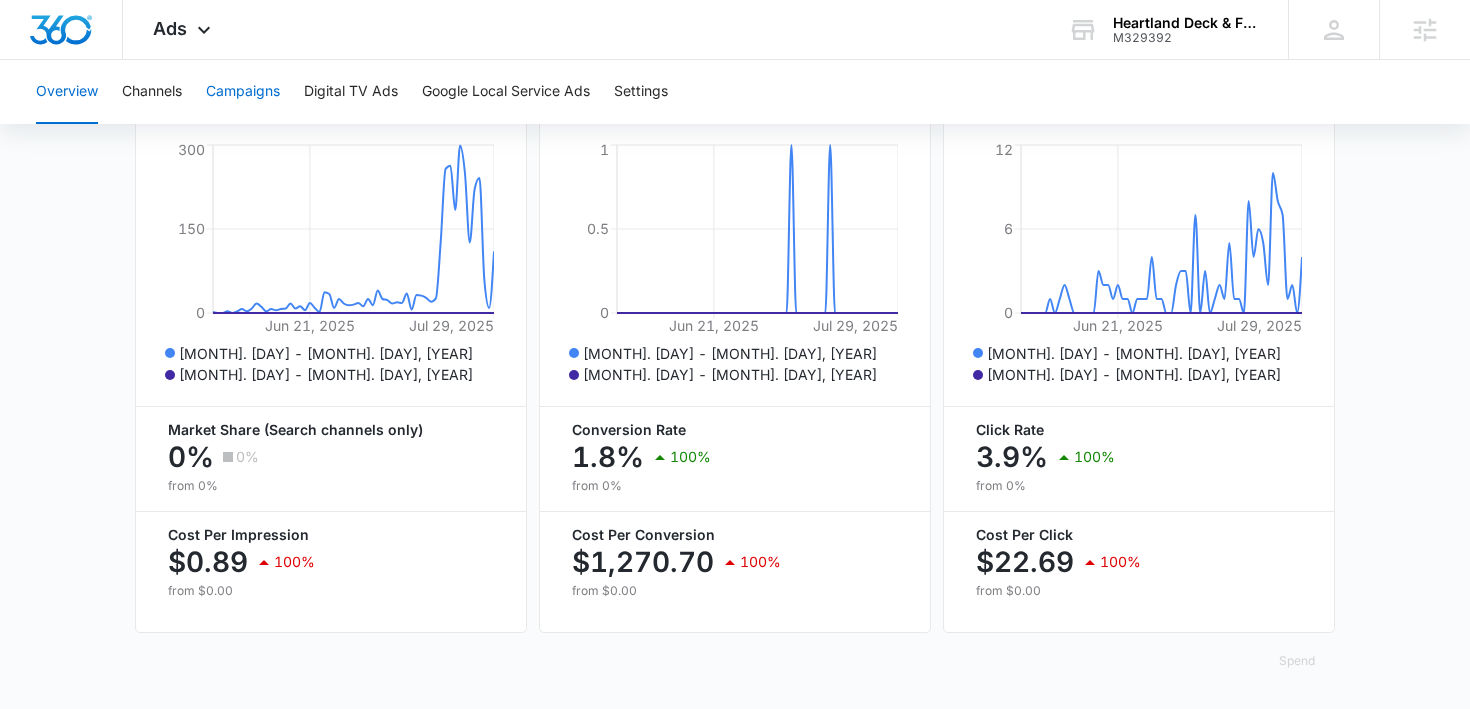 click on "Campaigns" at bounding box center [243, 92] 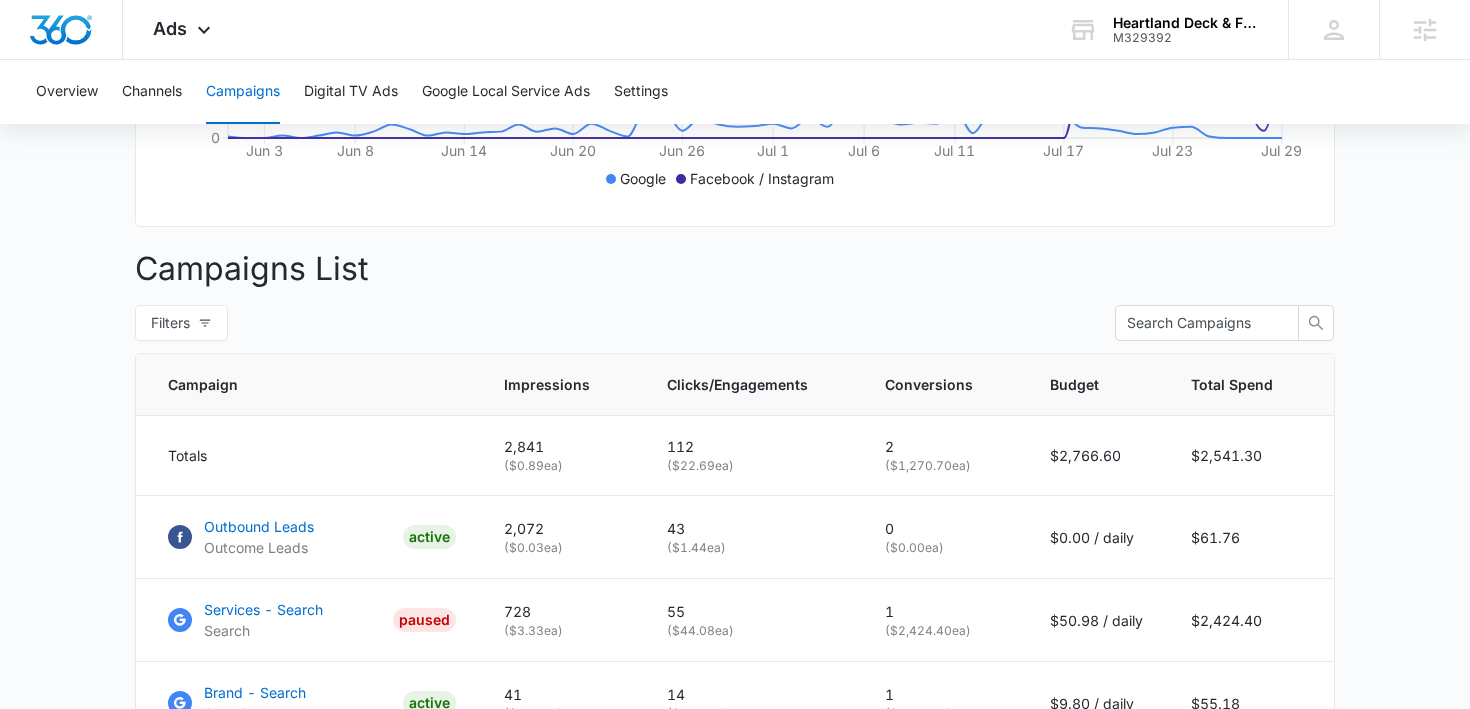 scroll, scrollTop: 527, scrollLeft: 0, axis: vertical 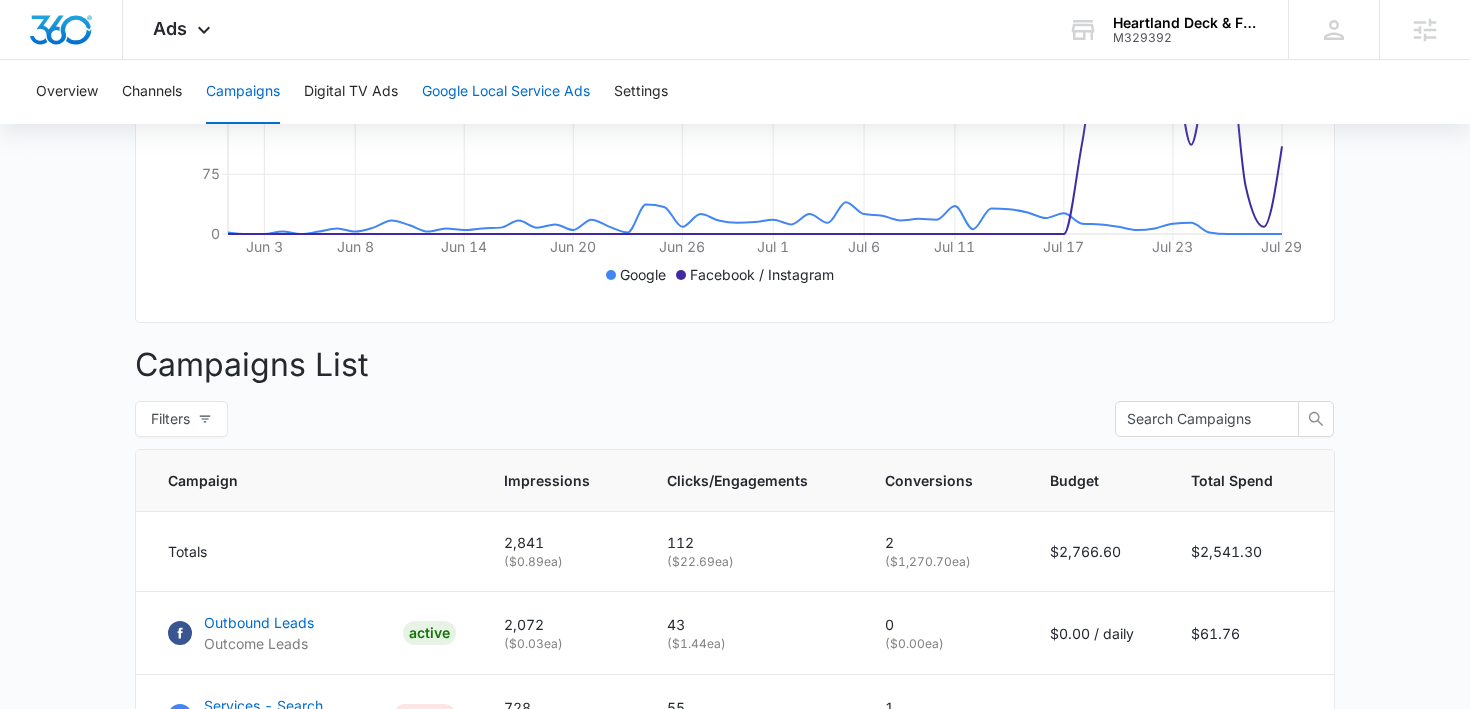 click on "Google Local Service Ads" at bounding box center [506, 92] 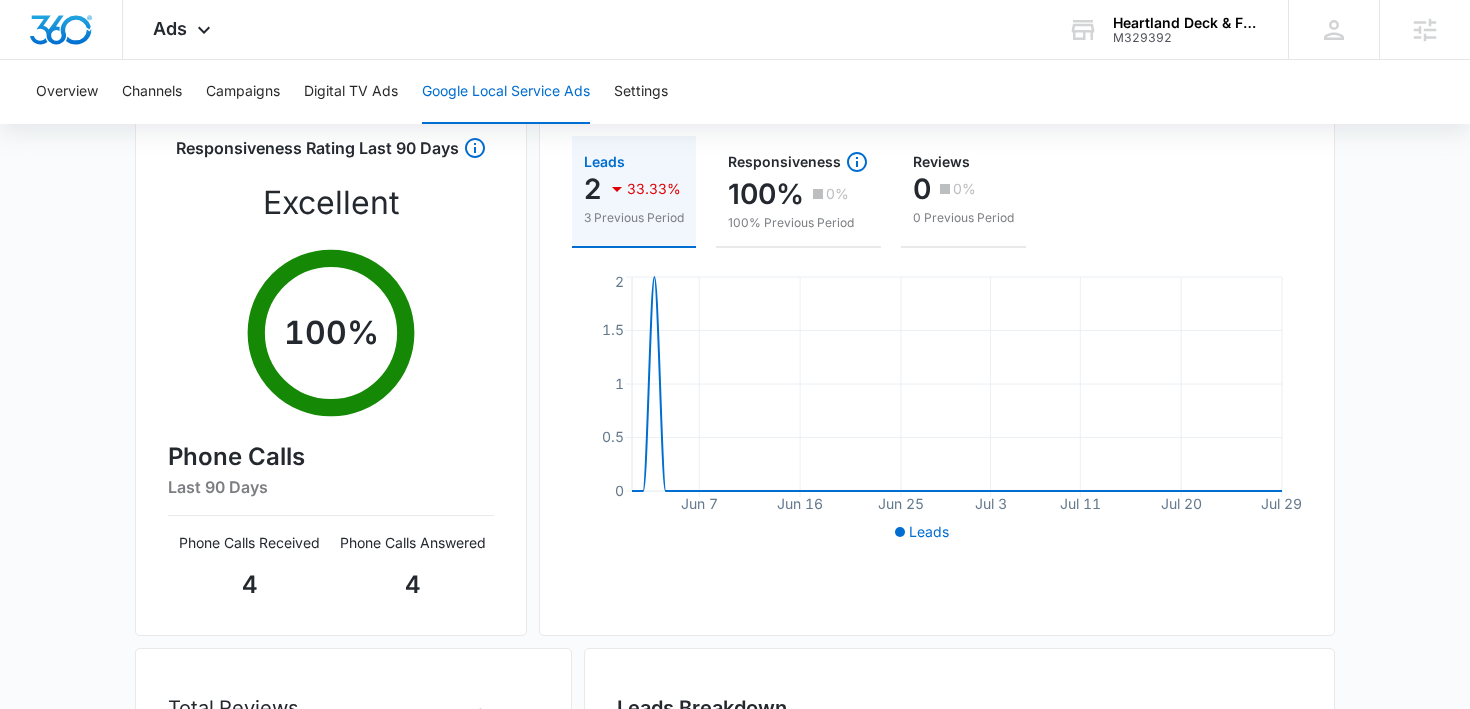 scroll, scrollTop: 0, scrollLeft: 0, axis: both 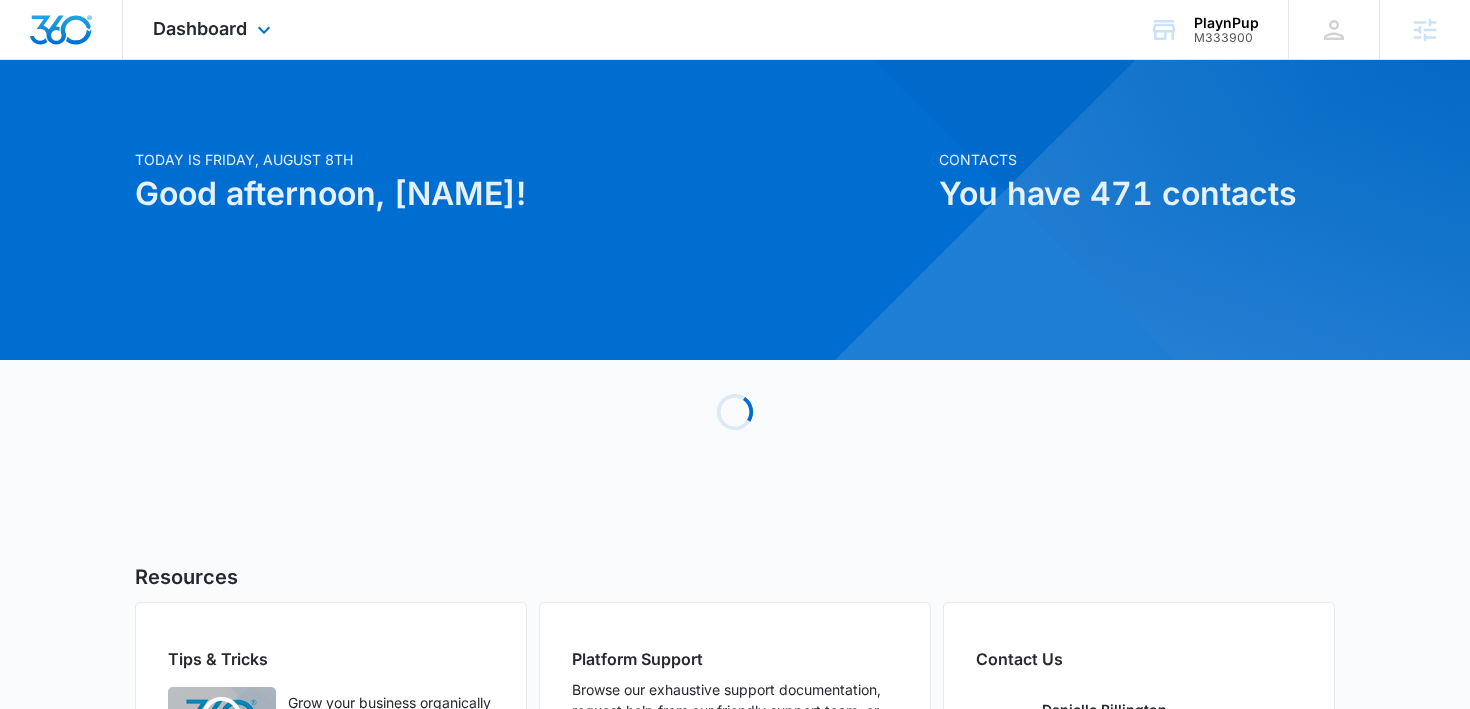 click on "Dashboard Apps Reputation Websites Forms CRM Email Social Shop Payments POS Content Ads Intelligence Files Brand Settings" at bounding box center [214, 29] 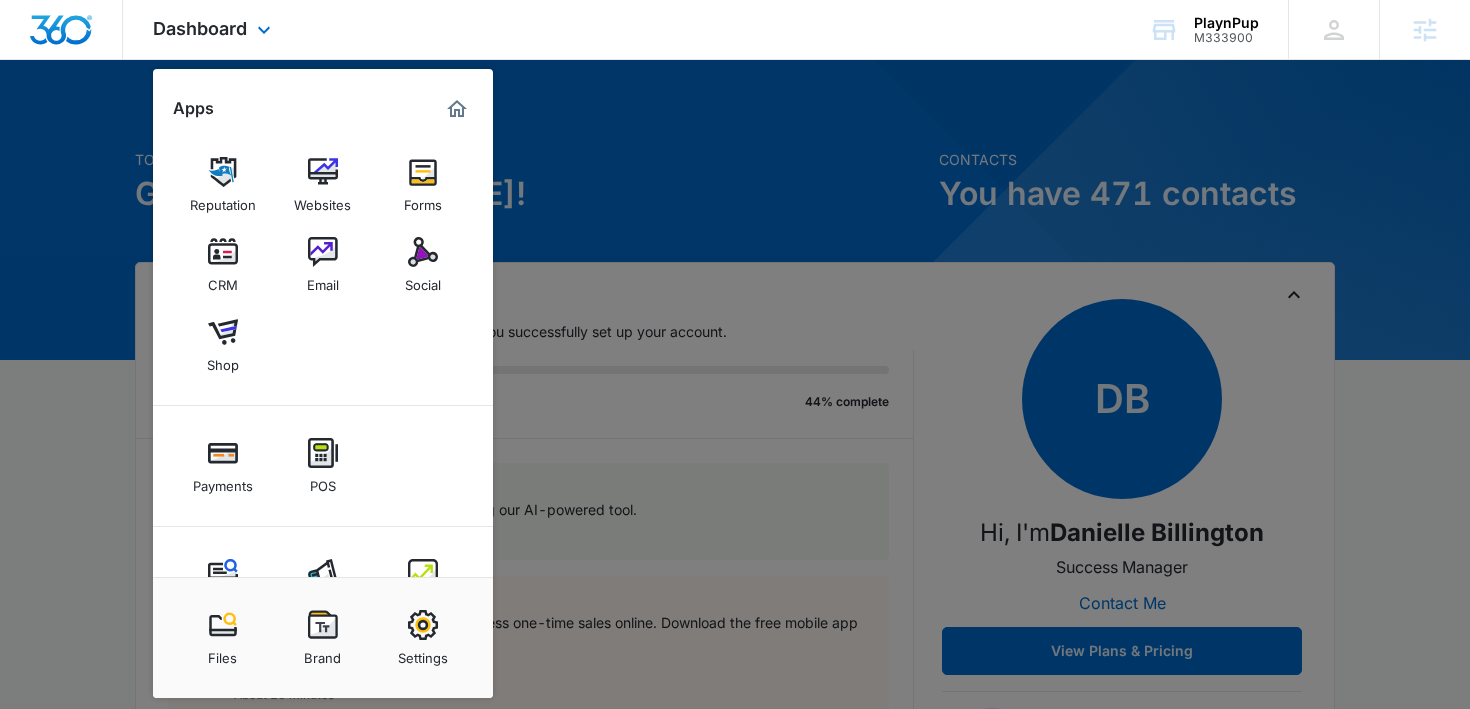 scroll, scrollTop: 71, scrollLeft: 0, axis: vertical 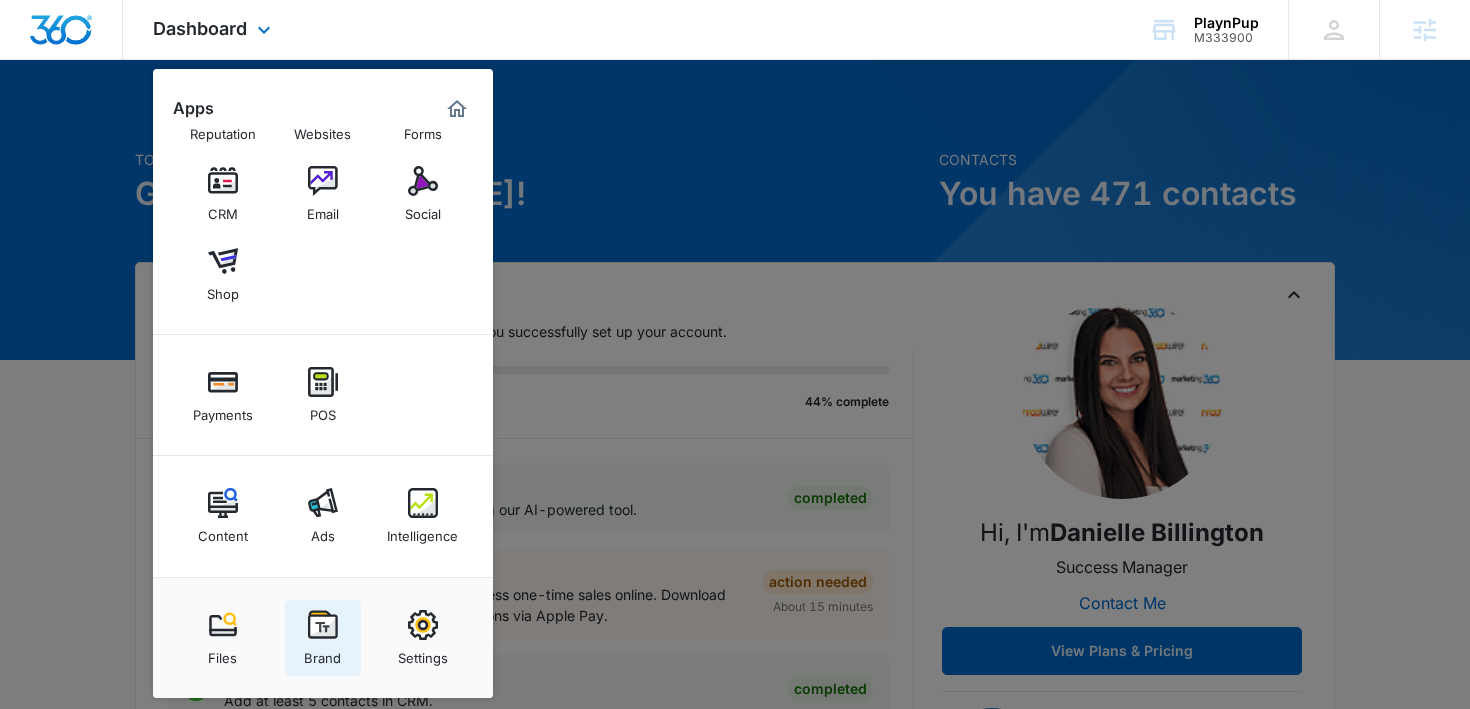 click at bounding box center (323, 625) 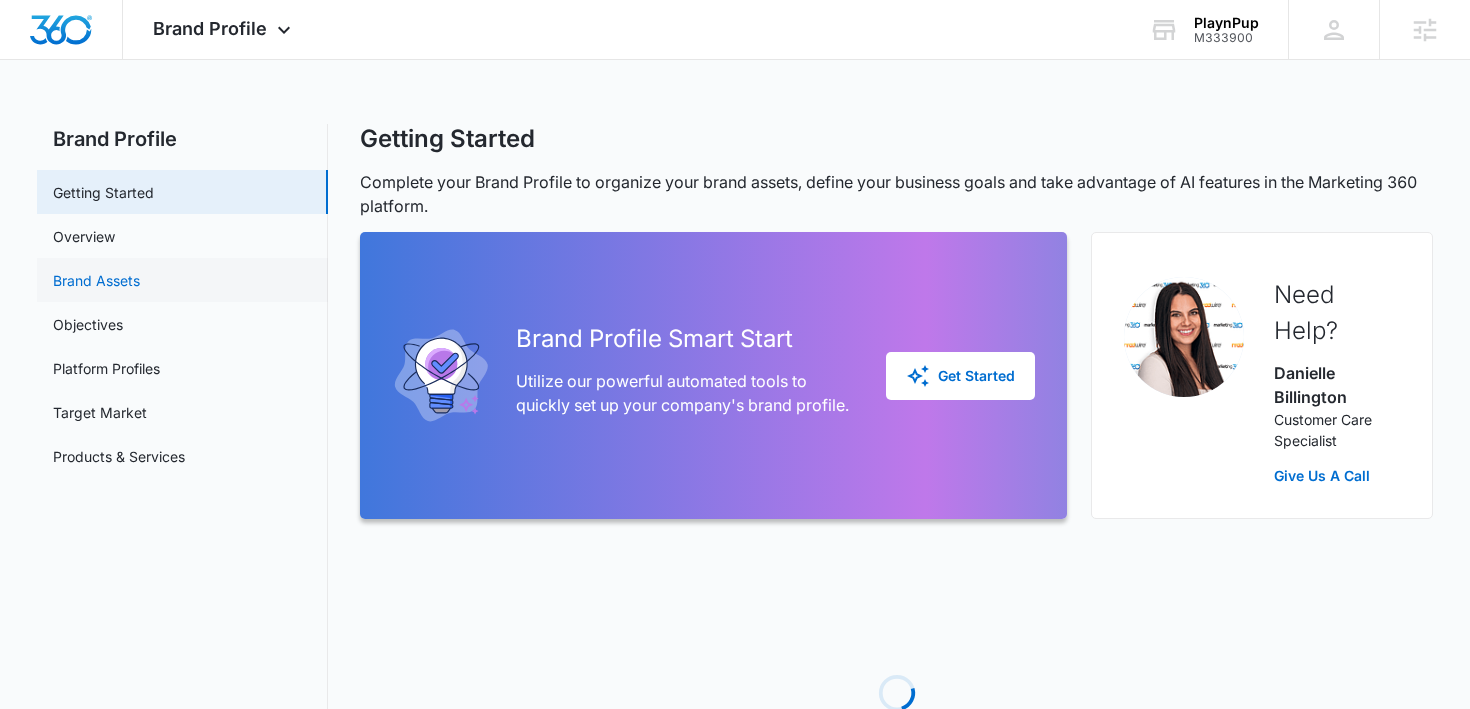 click on "Brand Assets" at bounding box center [96, 280] 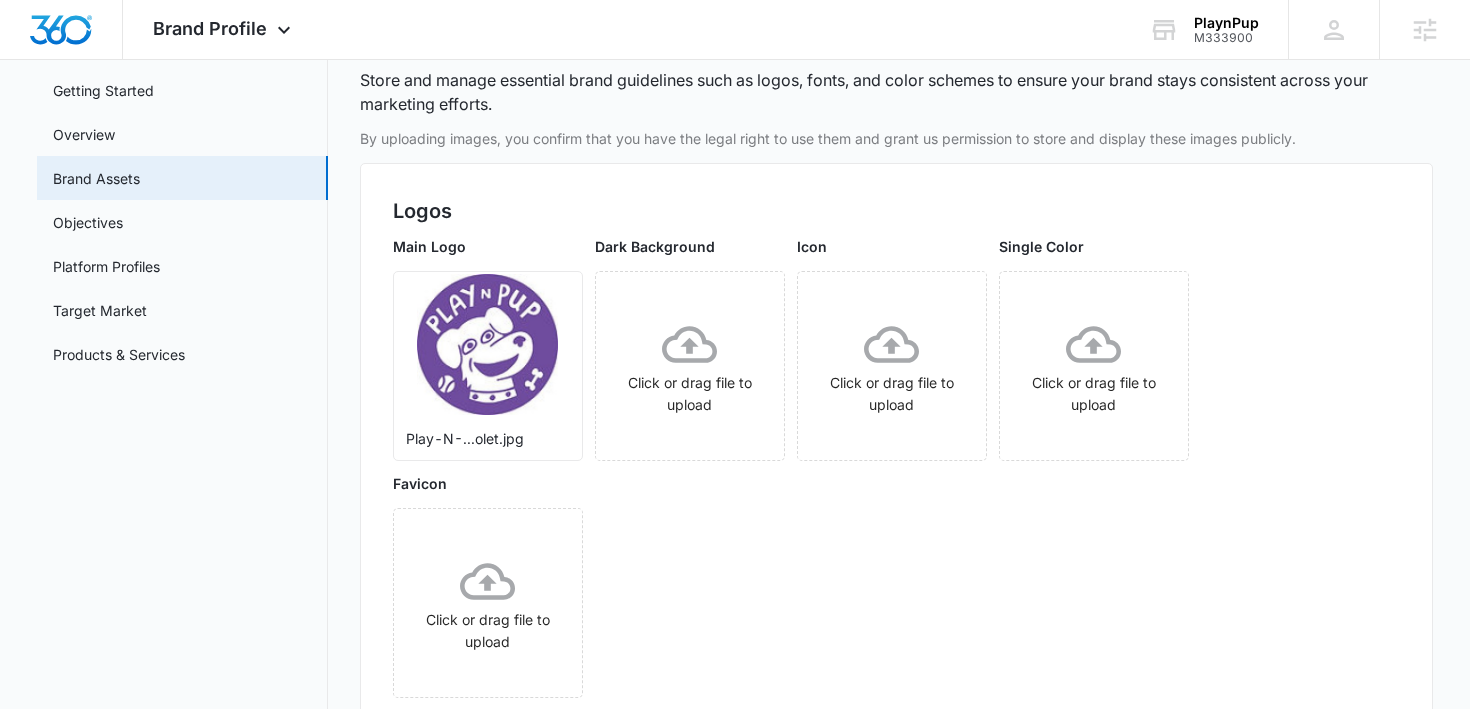 scroll, scrollTop: 113, scrollLeft: 0, axis: vertical 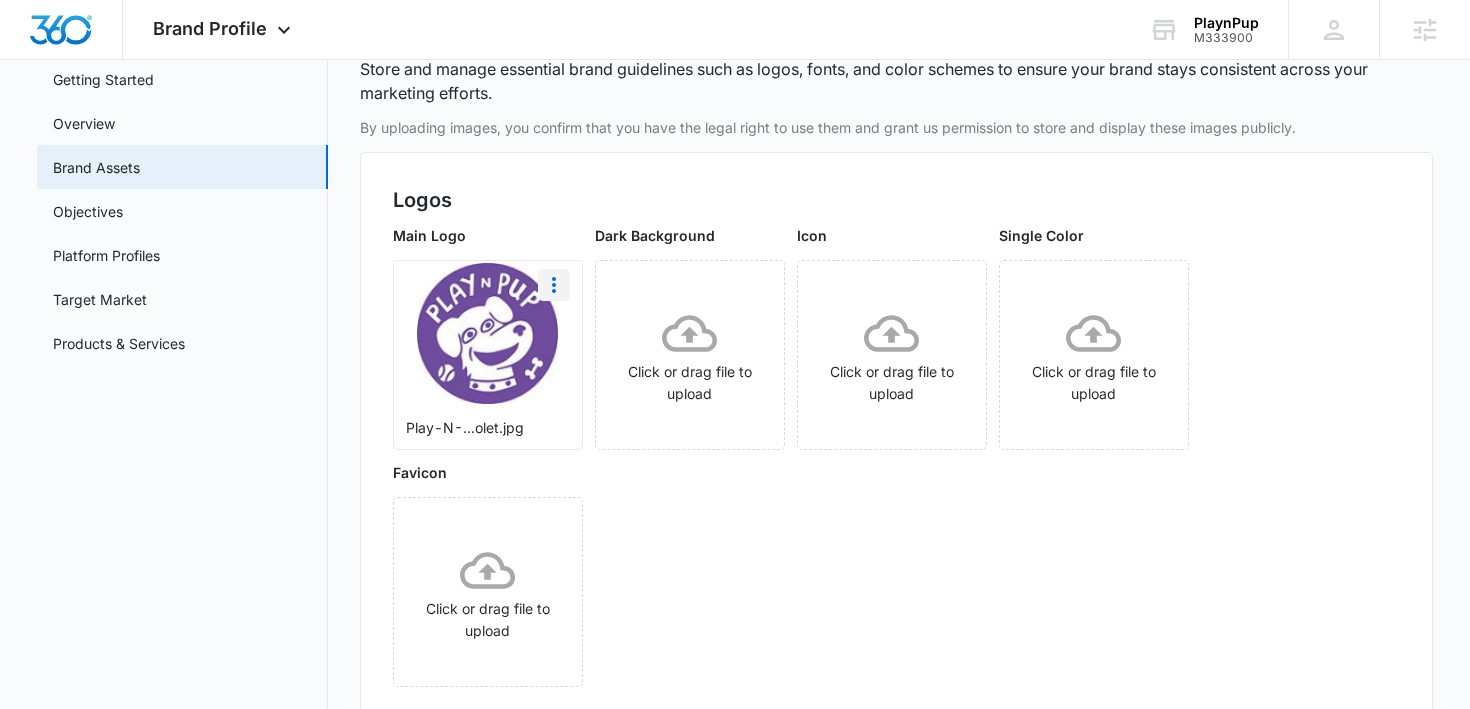 click 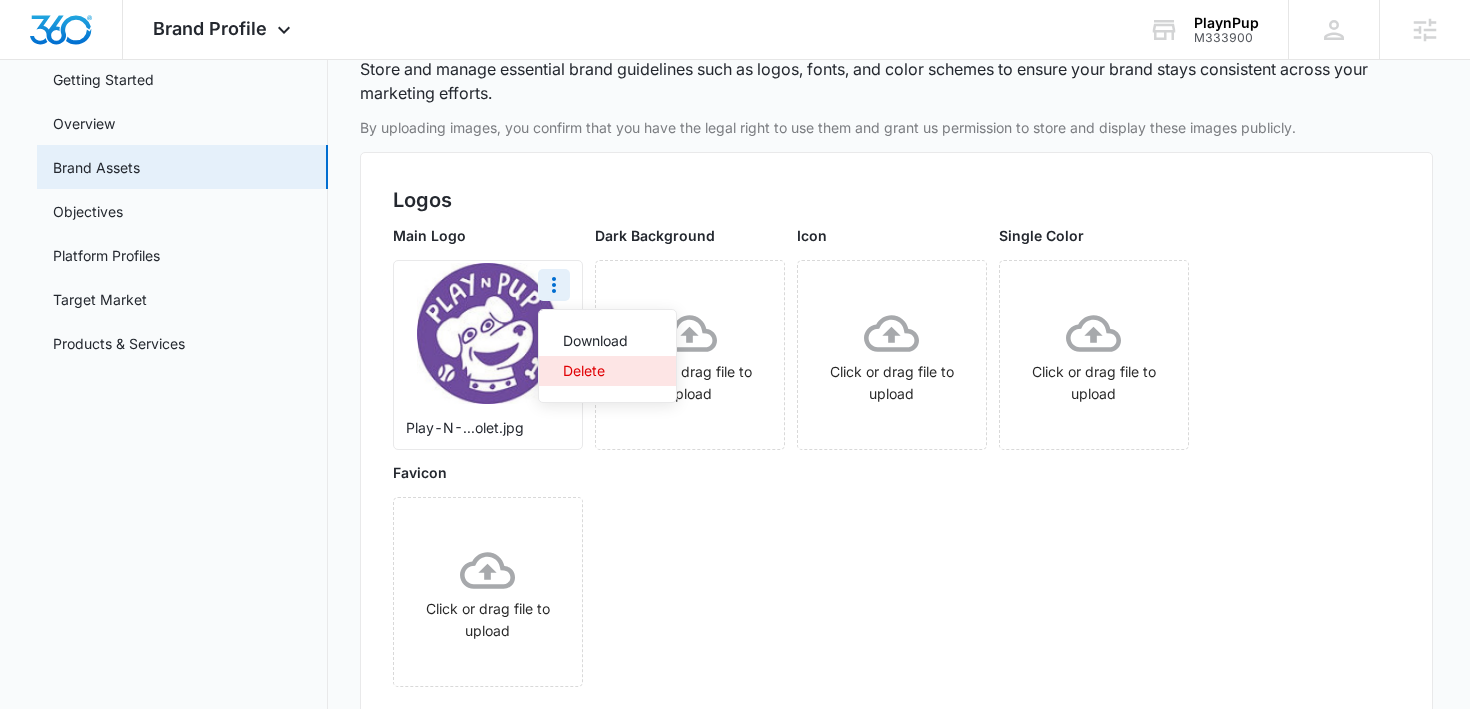 click on "Delete" at bounding box center (595, 371) 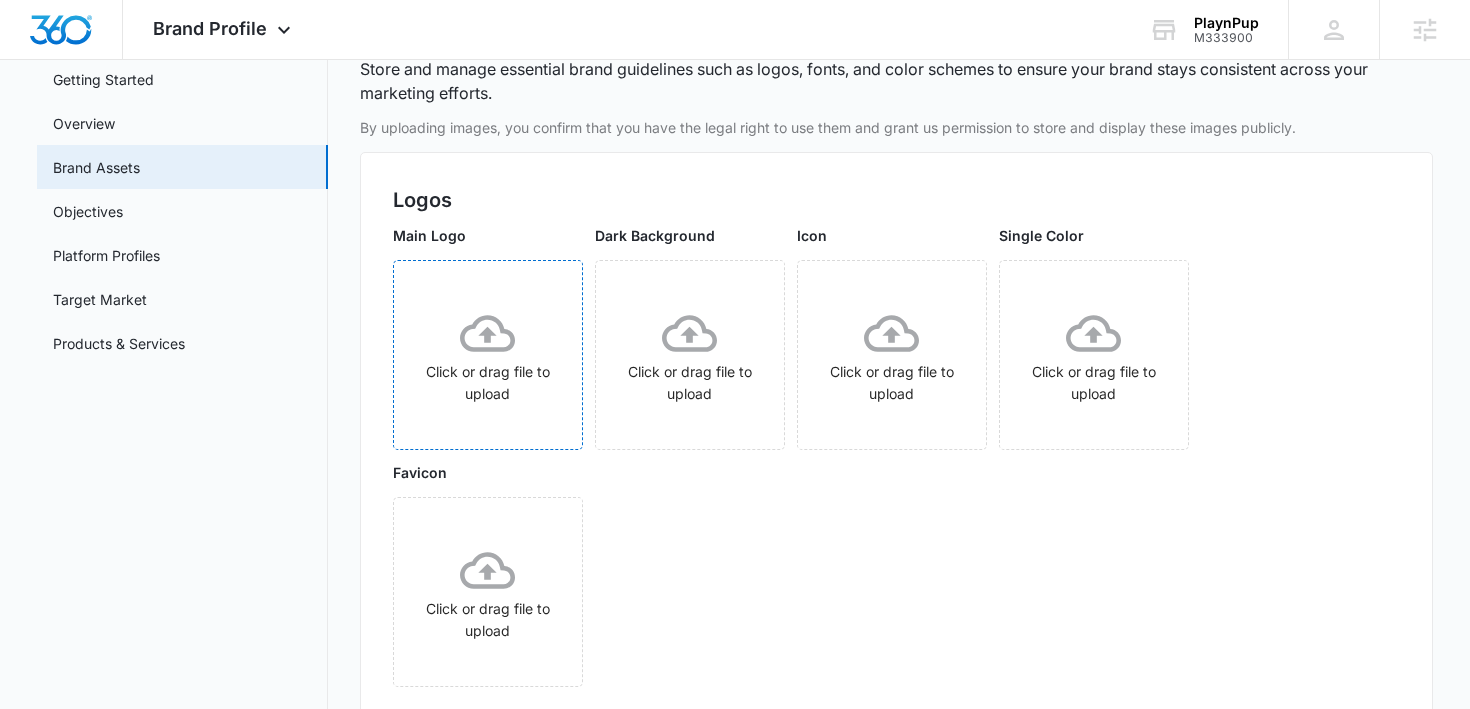 click on "Click or drag file to upload" at bounding box center (488, 355) 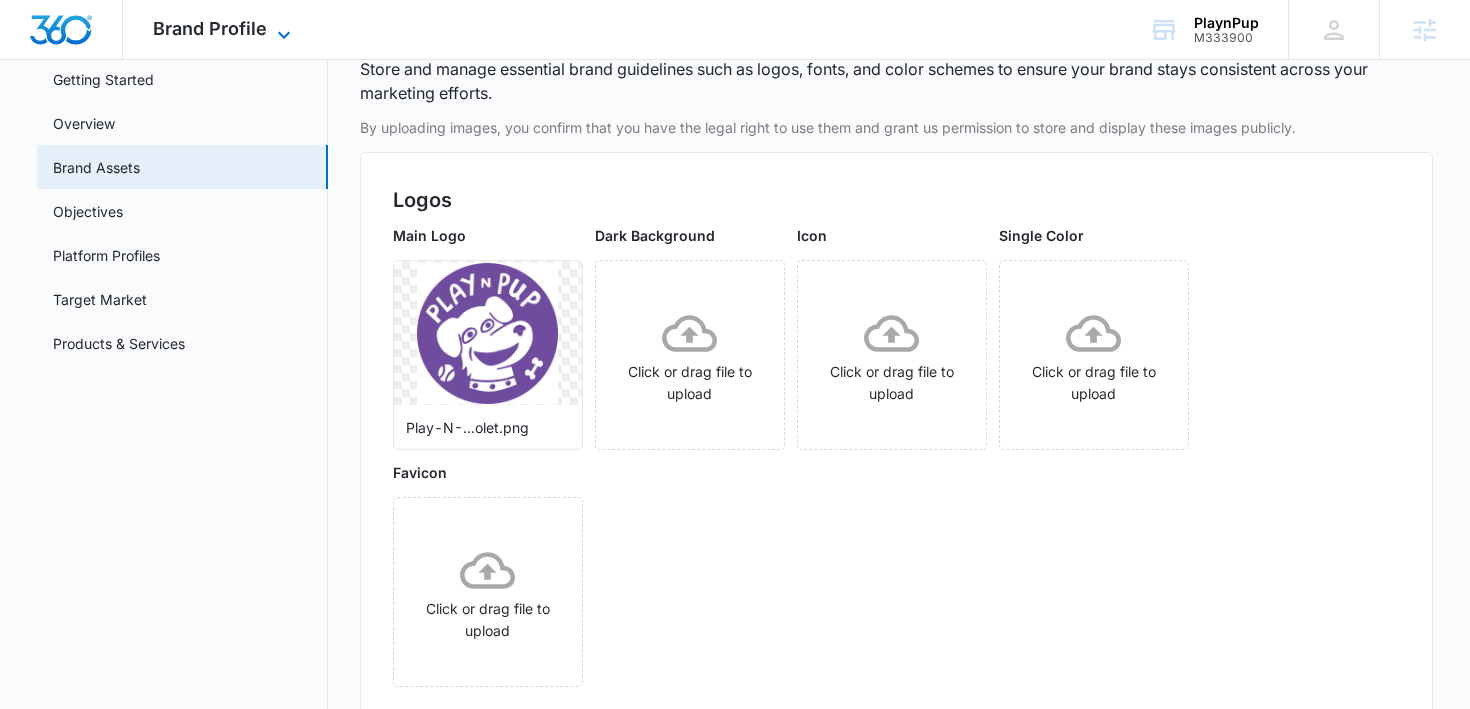 click on "Brand Profile" at bounding box center [210, 28] 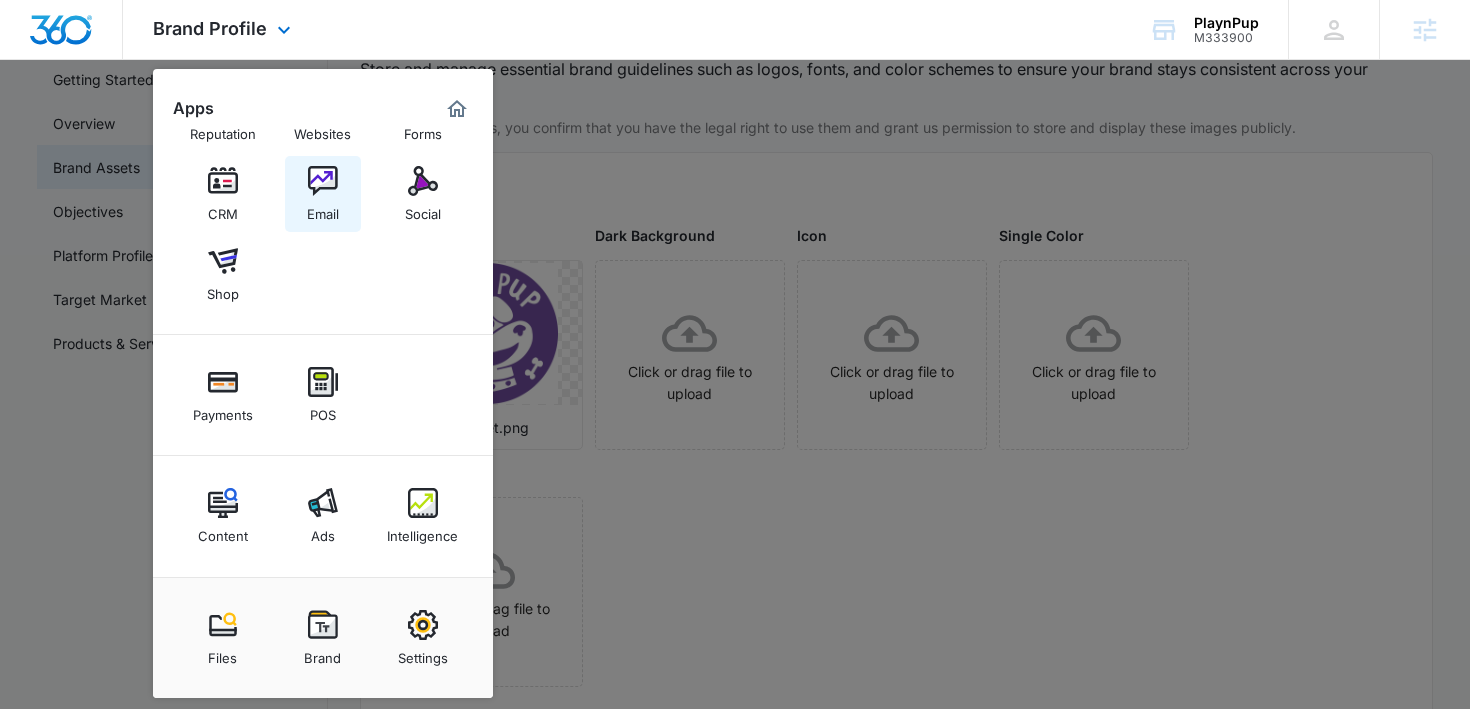 scroll, scrollTop: 0, scrollLeft: 0, axis: both 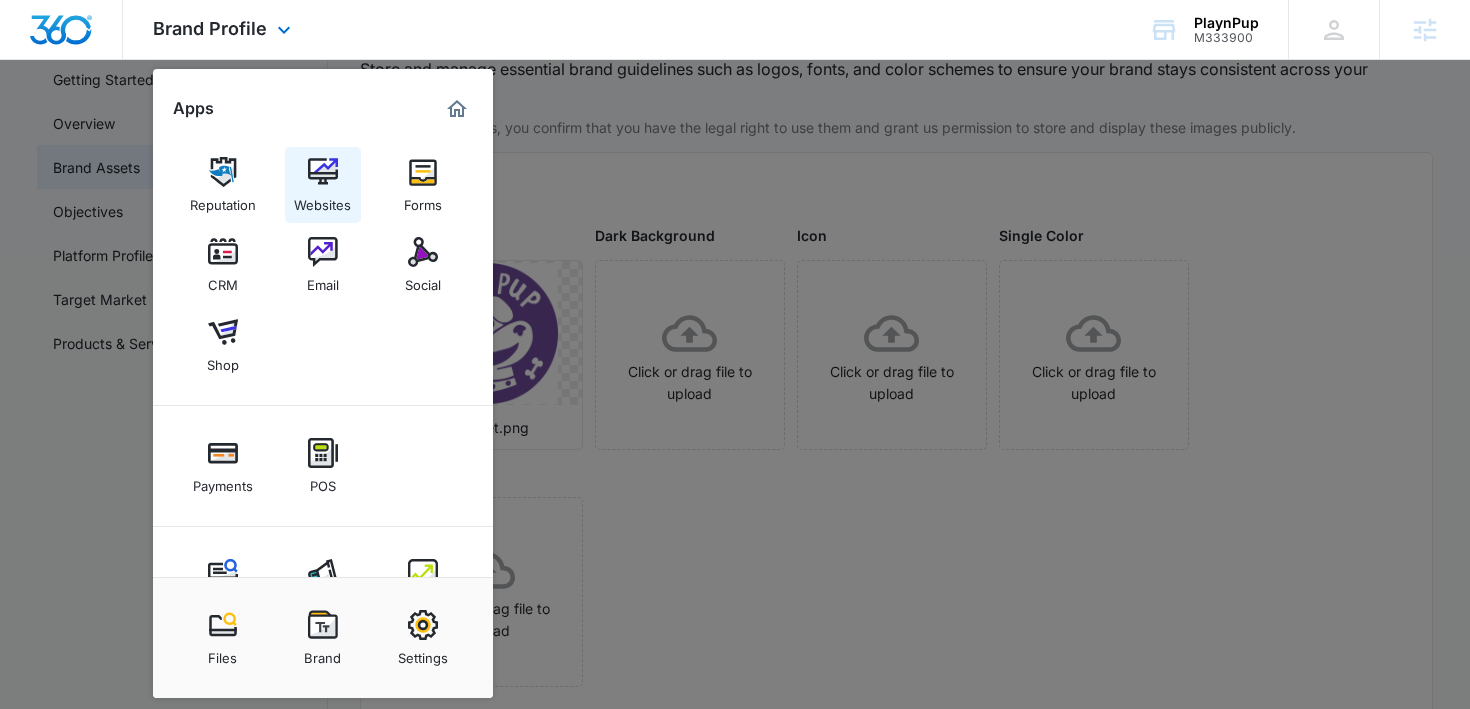 click on "Websites" at bounding box center (322, 200) 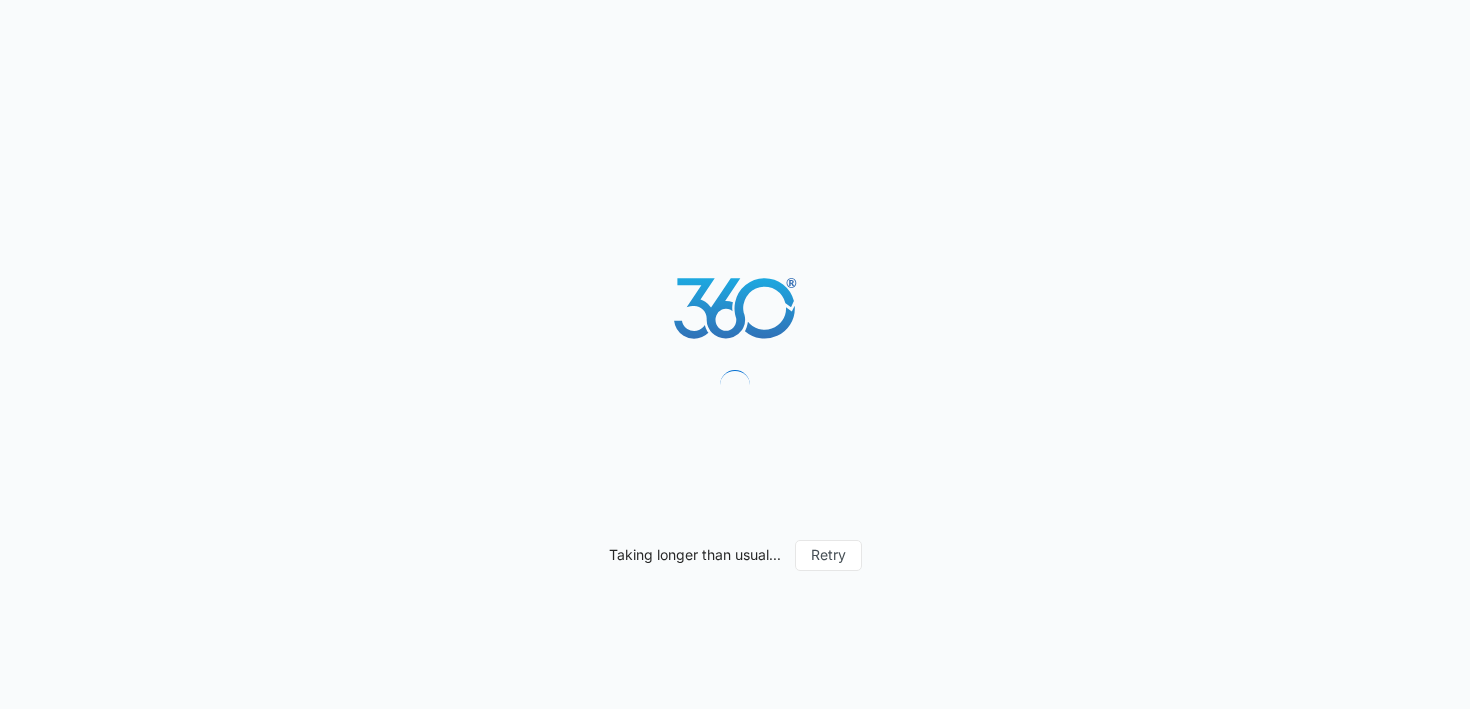 scroll, scrollTop: 0, scrollLeft: 0, axis: both 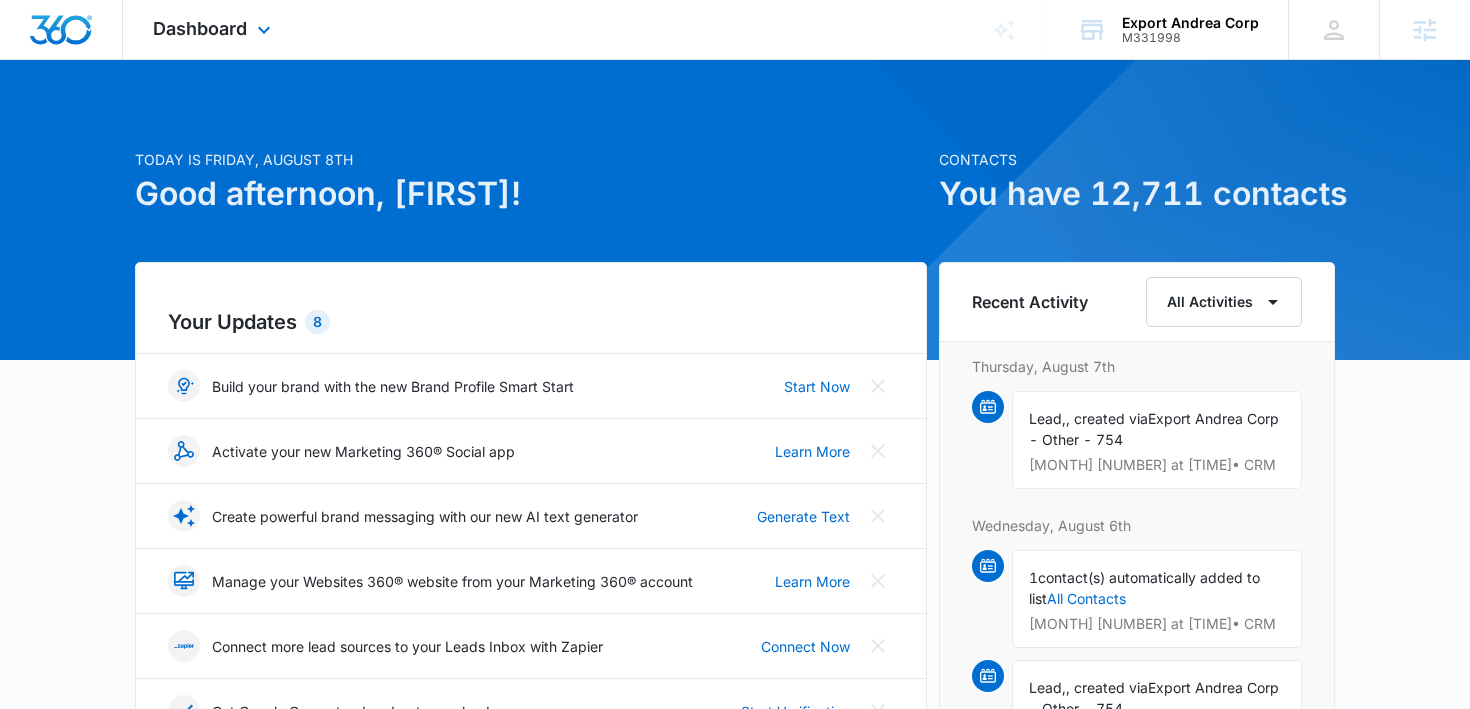 click on "Dashboard Apps Reputation CRM Email Social POS Content Ads Intelligence Files Brand Settings" at bounding box center (214, 29) 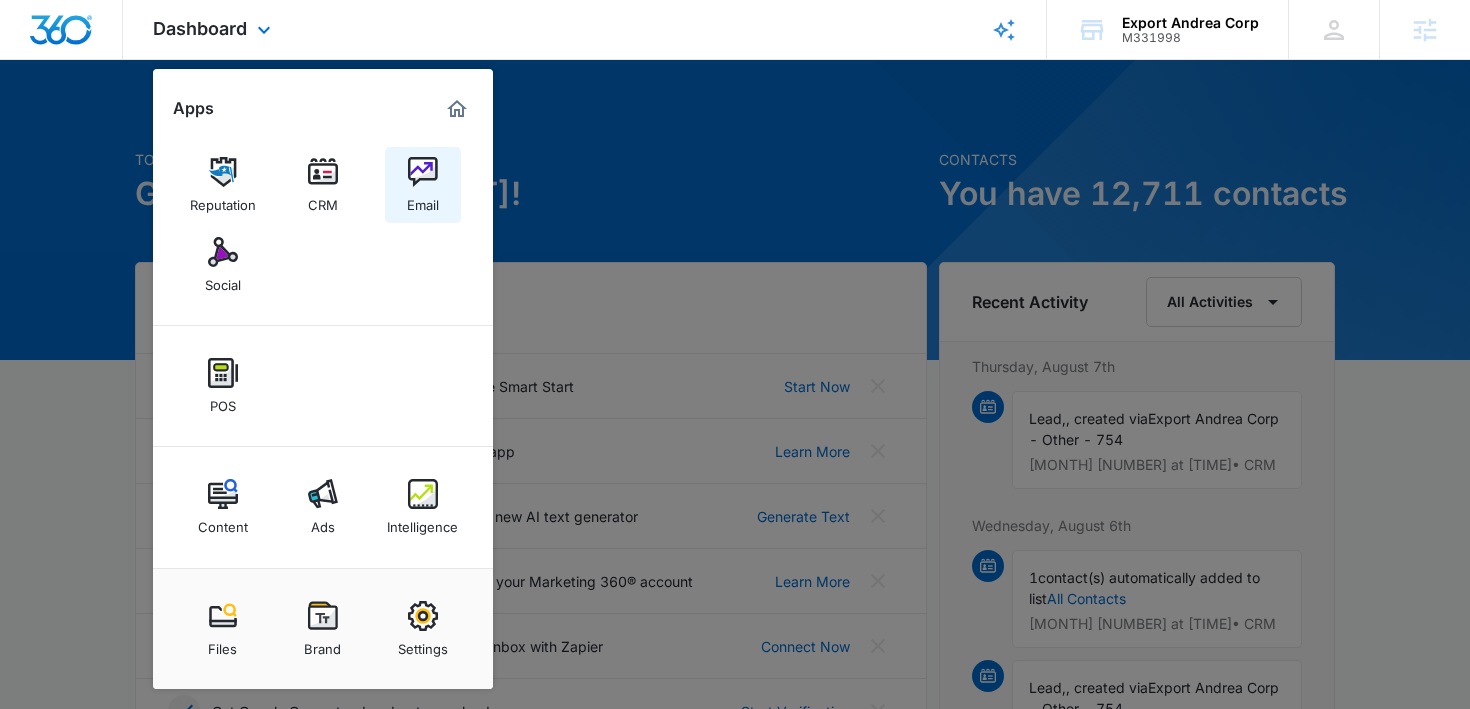 click on "Email" at bounding box center [423, 200] 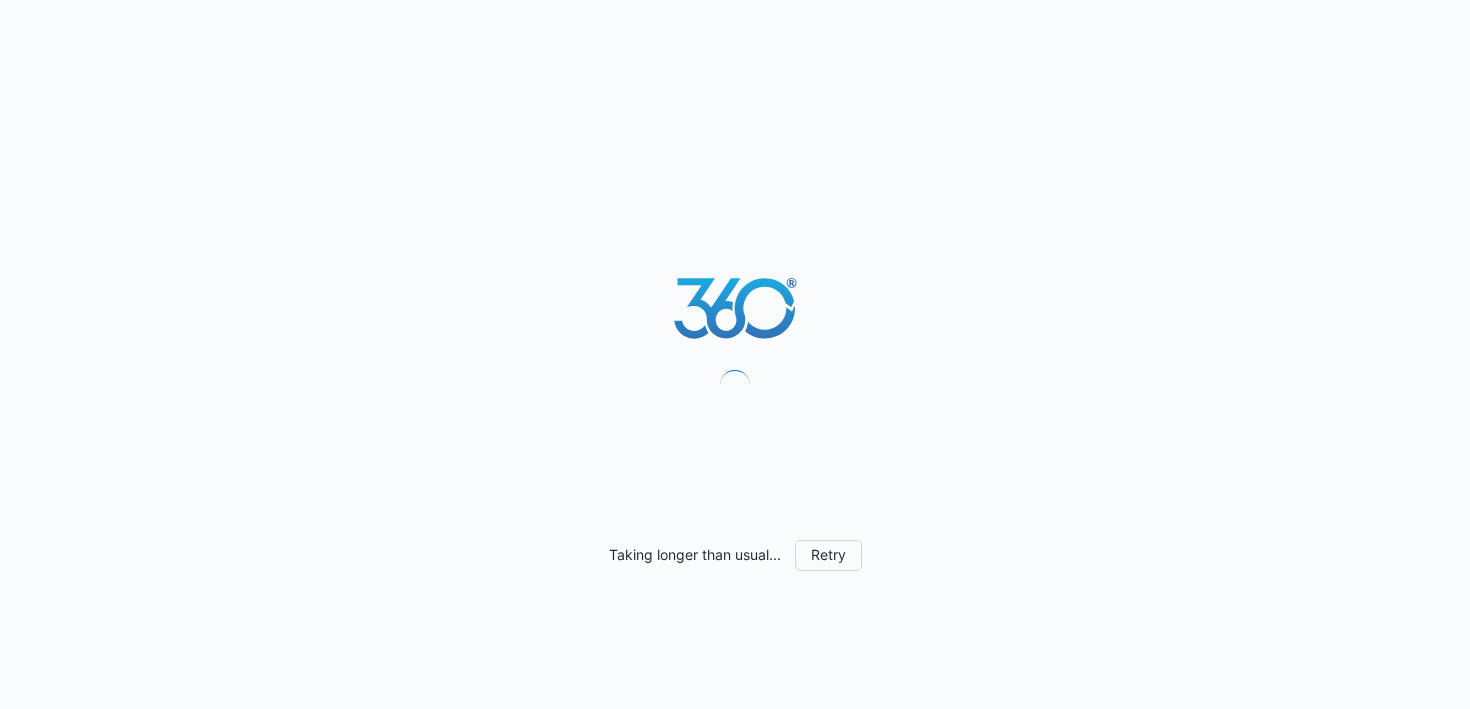 scroll, scrollTop: 0, scrollLeft: 0, axis: both 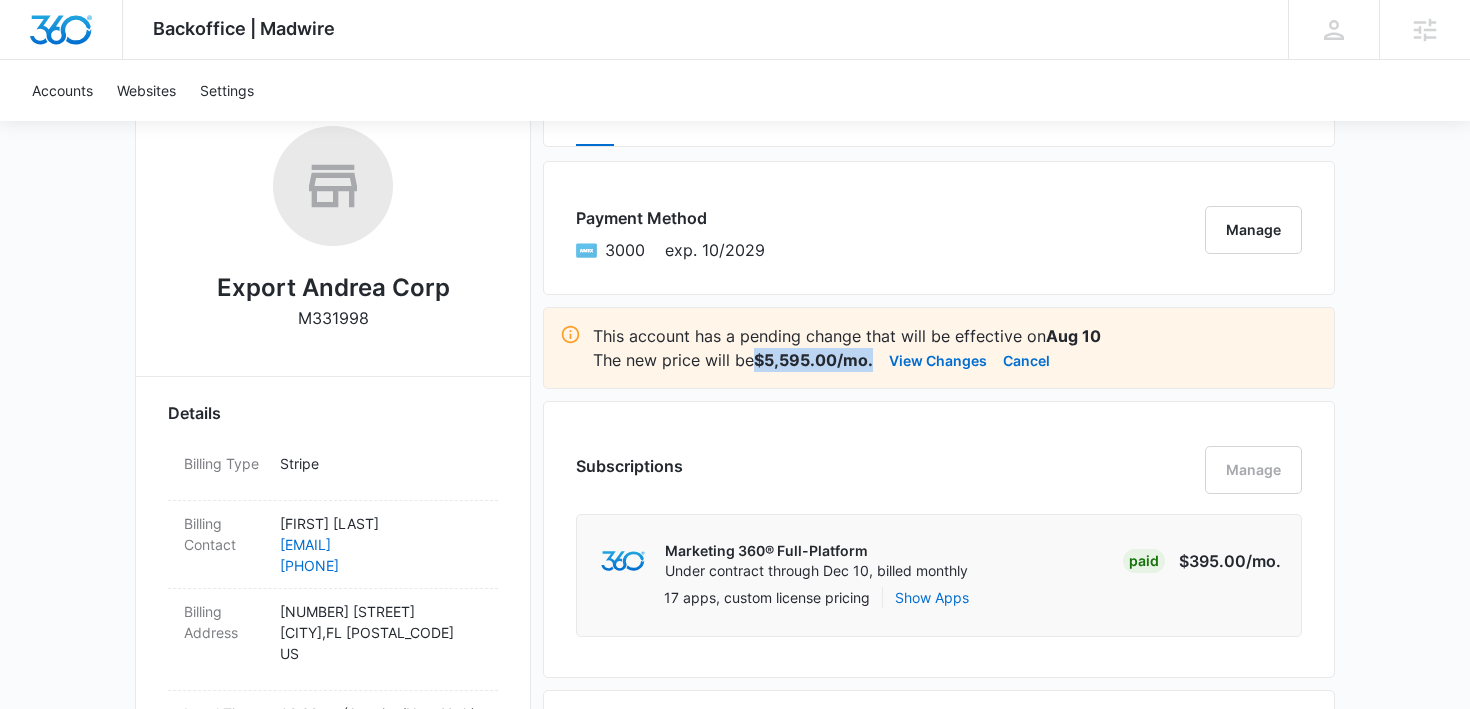 drag, startPoint x: 876, startPoint y: 360, endPoint x: 758, endPoint y: 358, distance: 118.016945 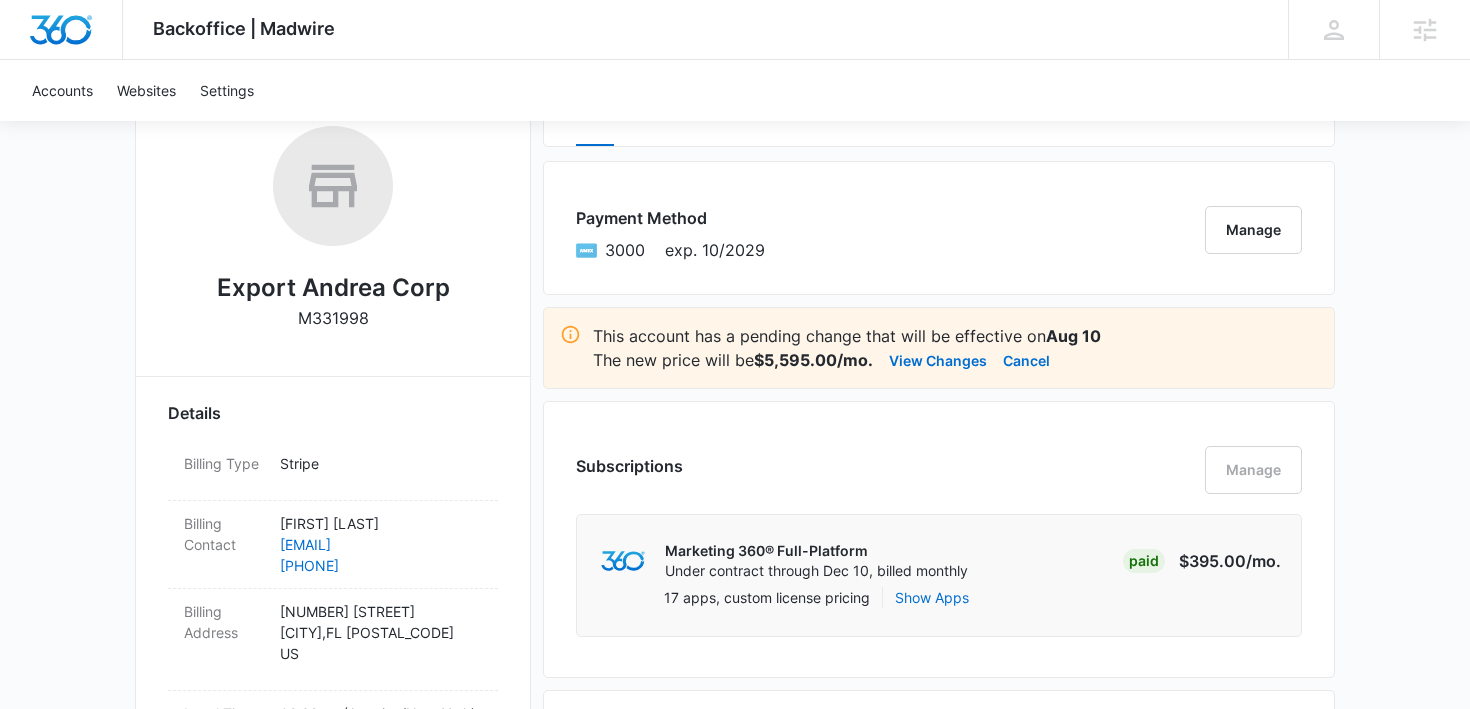 click on "Export Andrea Corp M331998 Details Billing Type Stripe Billing Contact Ediver Barboza ediverbarboza@gmail.com 17863071647 Billing Address 10380 W STATE ROAD 84 DAVIE ,  FL   33324 US Local Time 02:32pm   ( America/New_York ) Industry eCommerce Store Lifetime Jun 3  ( 2 months ) Last Active - Lead Source - Partner - Stripe ID cus_SQmaAEHPyCqnbK Collection Method Charge Automatically Team Members Danielle Billington Success Manager danielle.billington@madwire.com Kaylee M Cordell Onboarding Consultant kaylee.cordell@madwire.com Ryan Sipes Marketing Consultant Ryan.Sipes@madwire.com Matt Sheffer Marketing Consultant matt.sheffer@marketing360.com Brent Avila Ad Specialist brent.avila@madwire.com Billing Task Manager Payment Method 3000 exp. 10/2029 Manage This account has a pending change that will be effective on  Aug 10 The new price will be  $5,595.00/mo. View Changes Cancel Subscriptions Manage Marketing 360® Full-Platform Under contract through Dec 10, billed monthly Paid $395.00 /mo. Show Apps Licenses" at bounding box center (735, 1442) 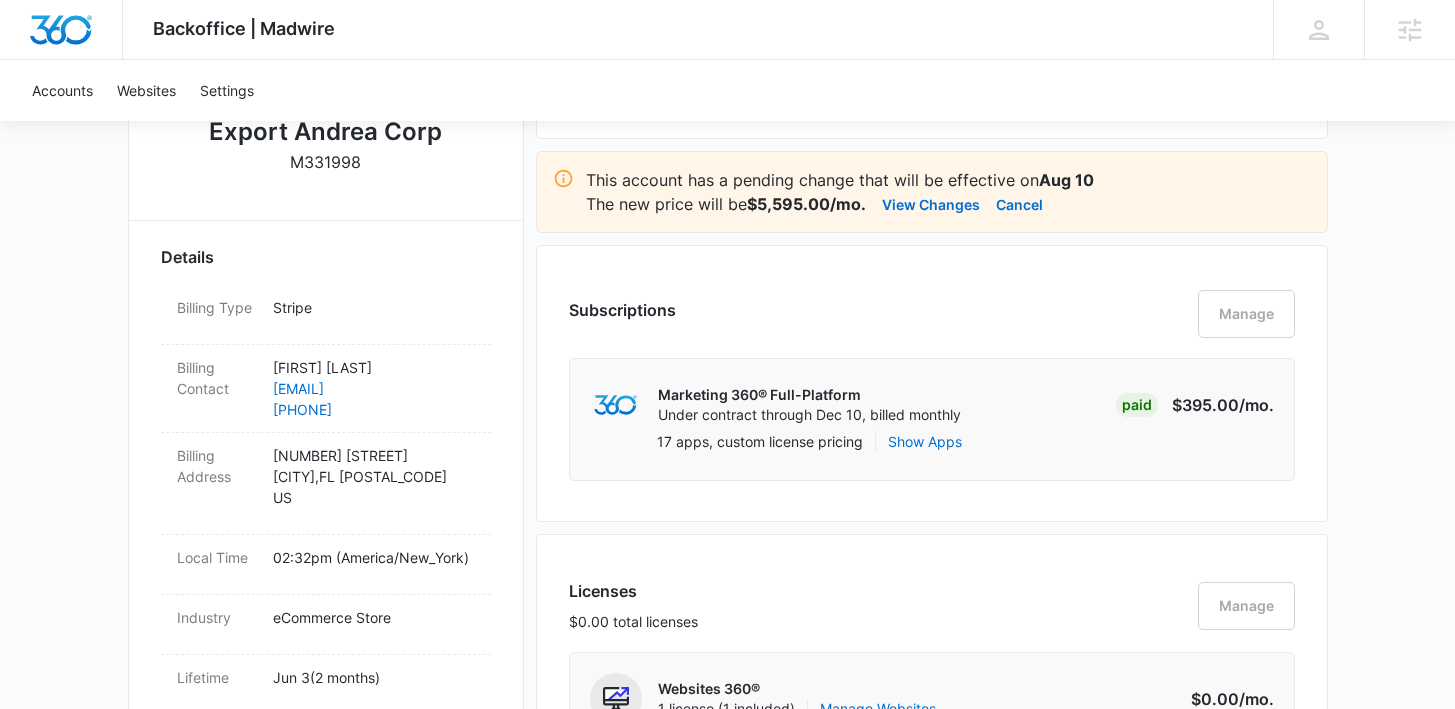 scroll, scrollTop: 541, scrollLeft: 0, axis: vertical 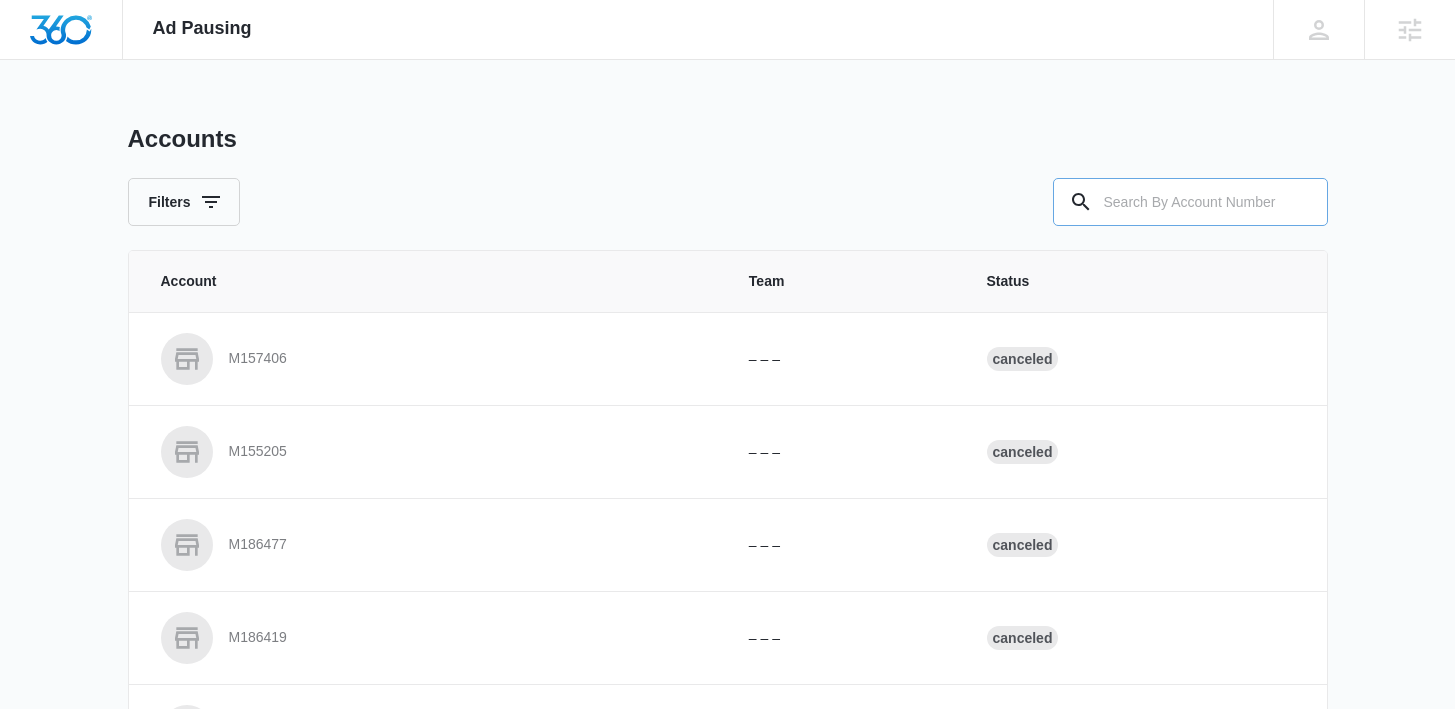 paste on "M330744" 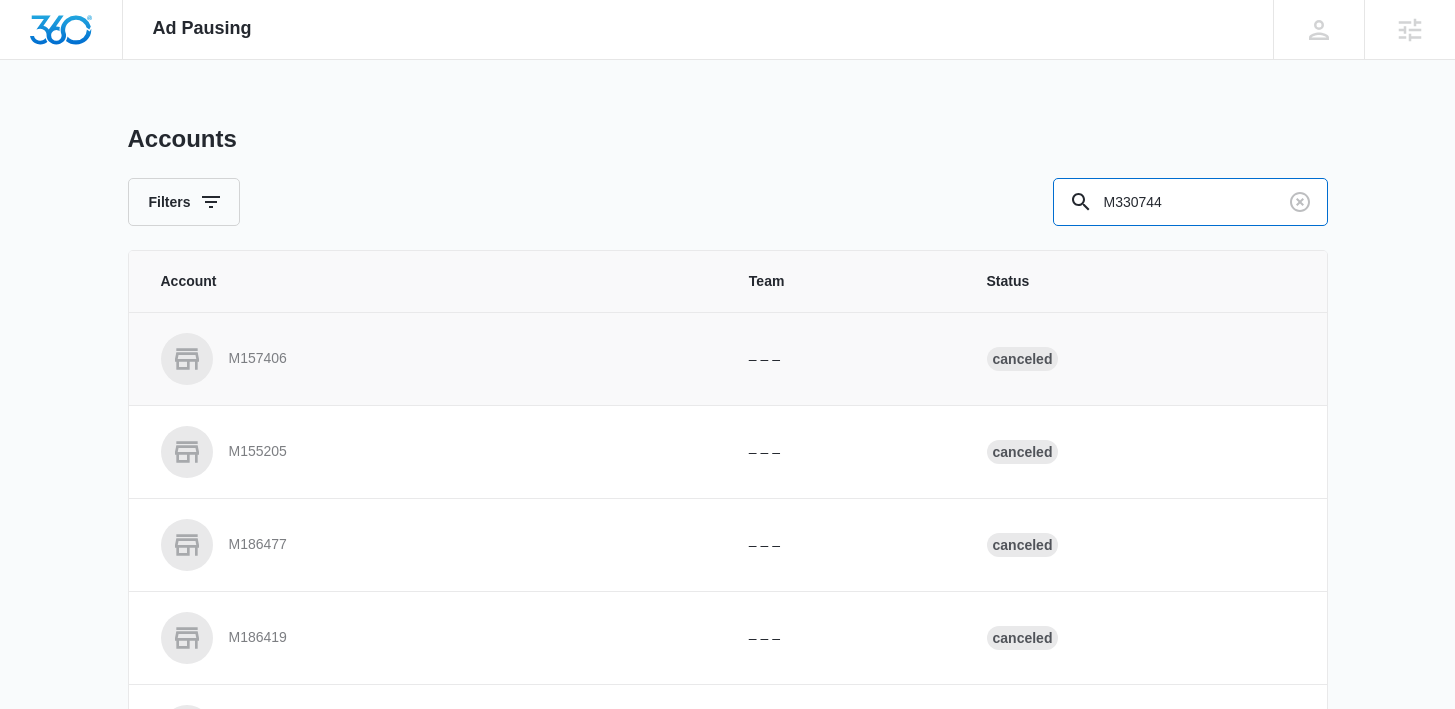 type on "M330744" 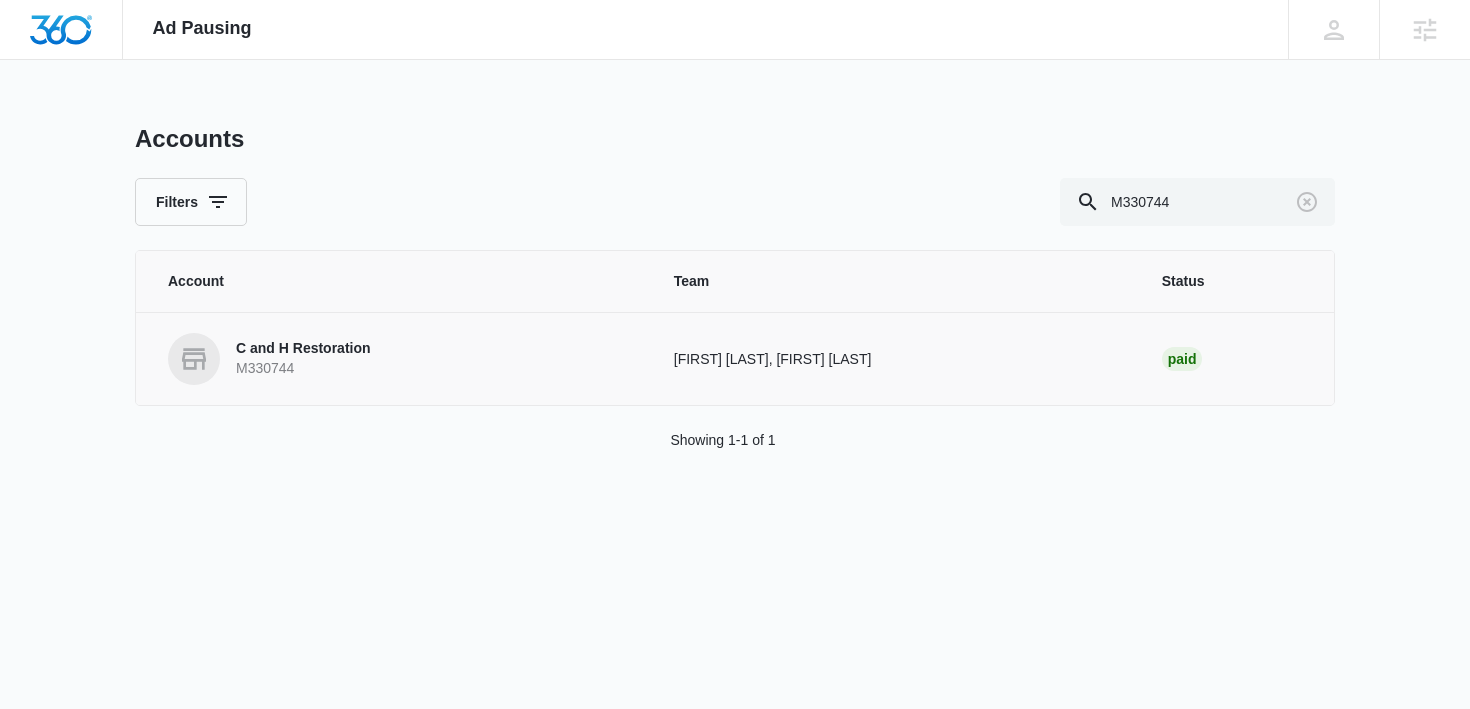 click on "C and H Restoration" at bounding box center (303, 349) 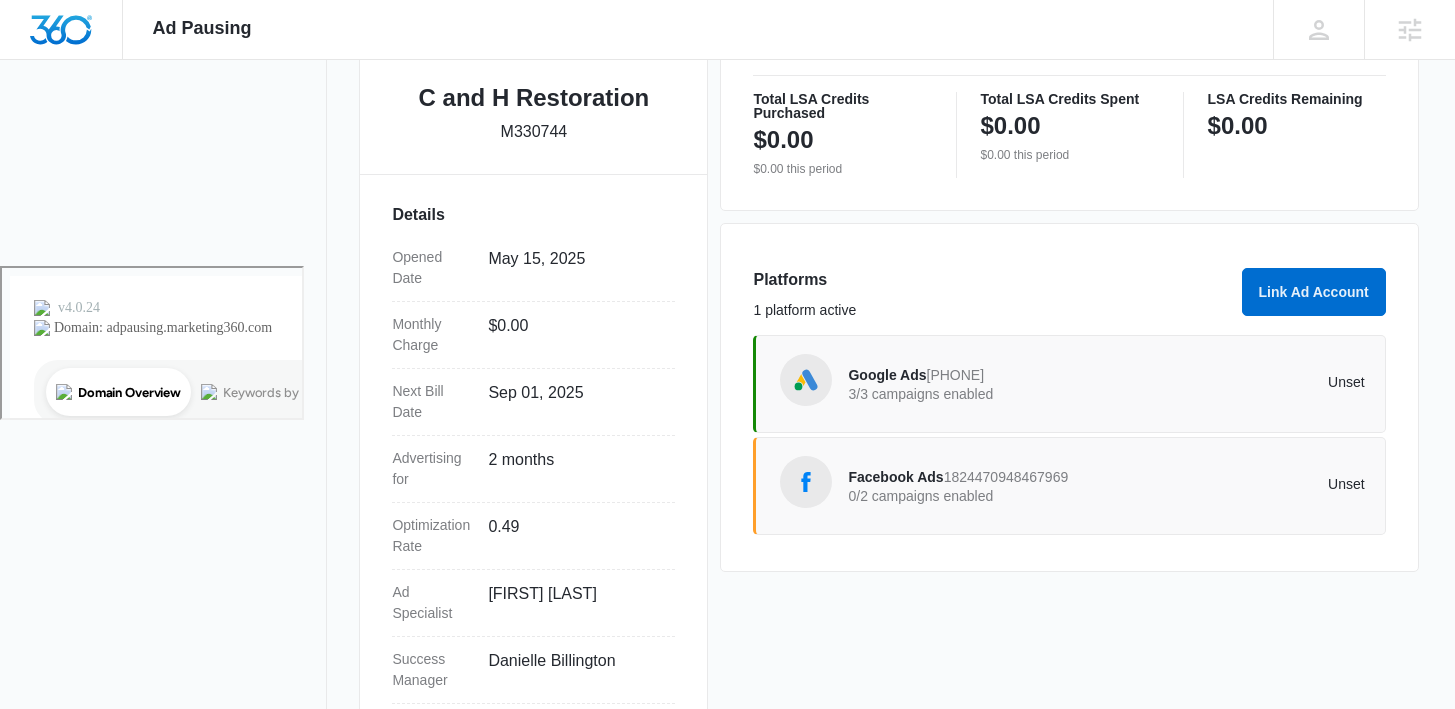 scroll, scrollTop: 449, scrollLeft: 0, axis: vertical 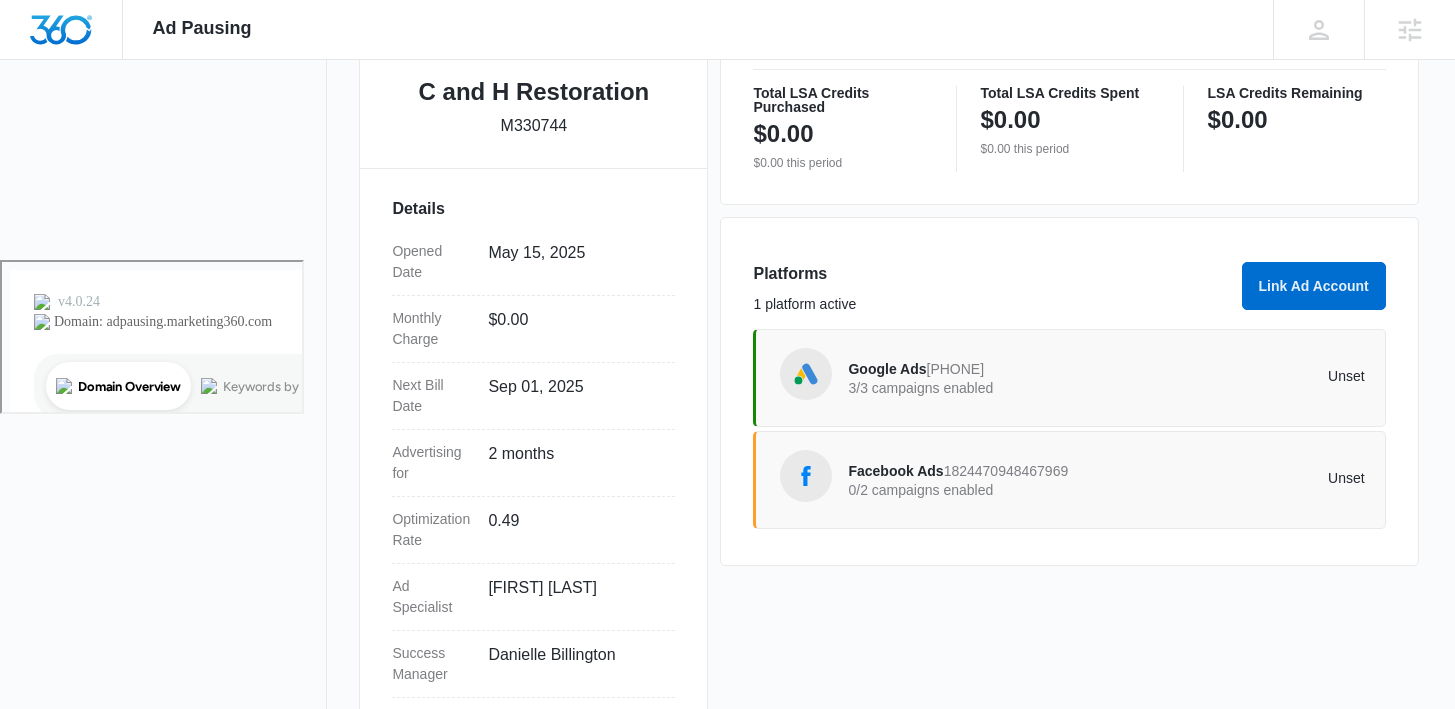 click on "Facebook Ads" at bounding box center [895, 471] 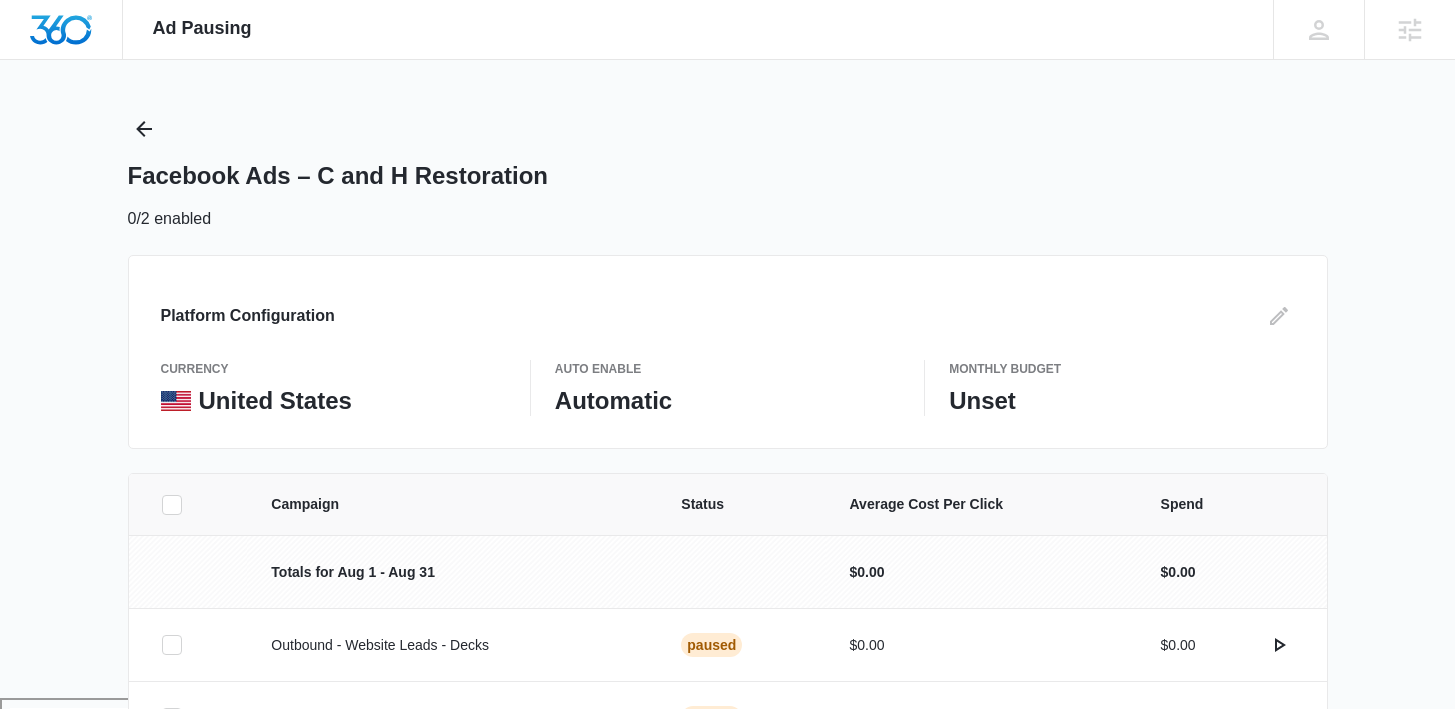 scroll, scrollTop: 0, scrollLeft: 0, axis: both 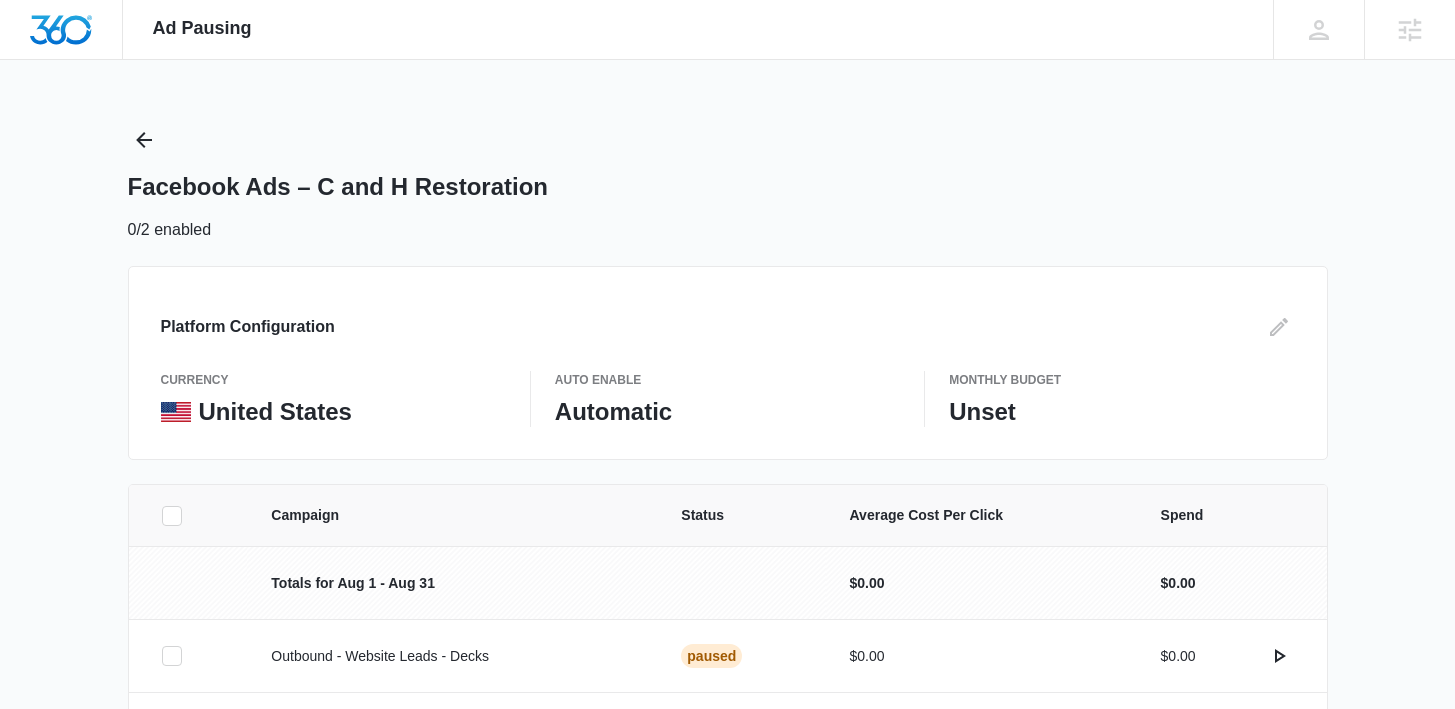 click on "Ad Pausing Apps Reputation Websites Forms CRM Email Social Payments POS Content Ads Intelligence Files Brand Settings DB [FIRST] [LAST] [EMAIL] My Profile Notifications Support Logout Terms & Conditions   •   Privacy Policy Agencies Facebook Ads – C and H Restoration 0/2 enabled Platform Configuration currency United States Auto Enable Automatic Monthly Budget Unset Campaign Status Average Cost Per Click Spend Totals for Aug 1 - Aug 31 $0.00 $0.00 Outbound - Website Leads - Decks Paused $0.00 $0.00 Outbound - Website Leads - Siding Paused $0.00 $0.00 Showing   1-2   of   2" at bounding box center [727, 354] 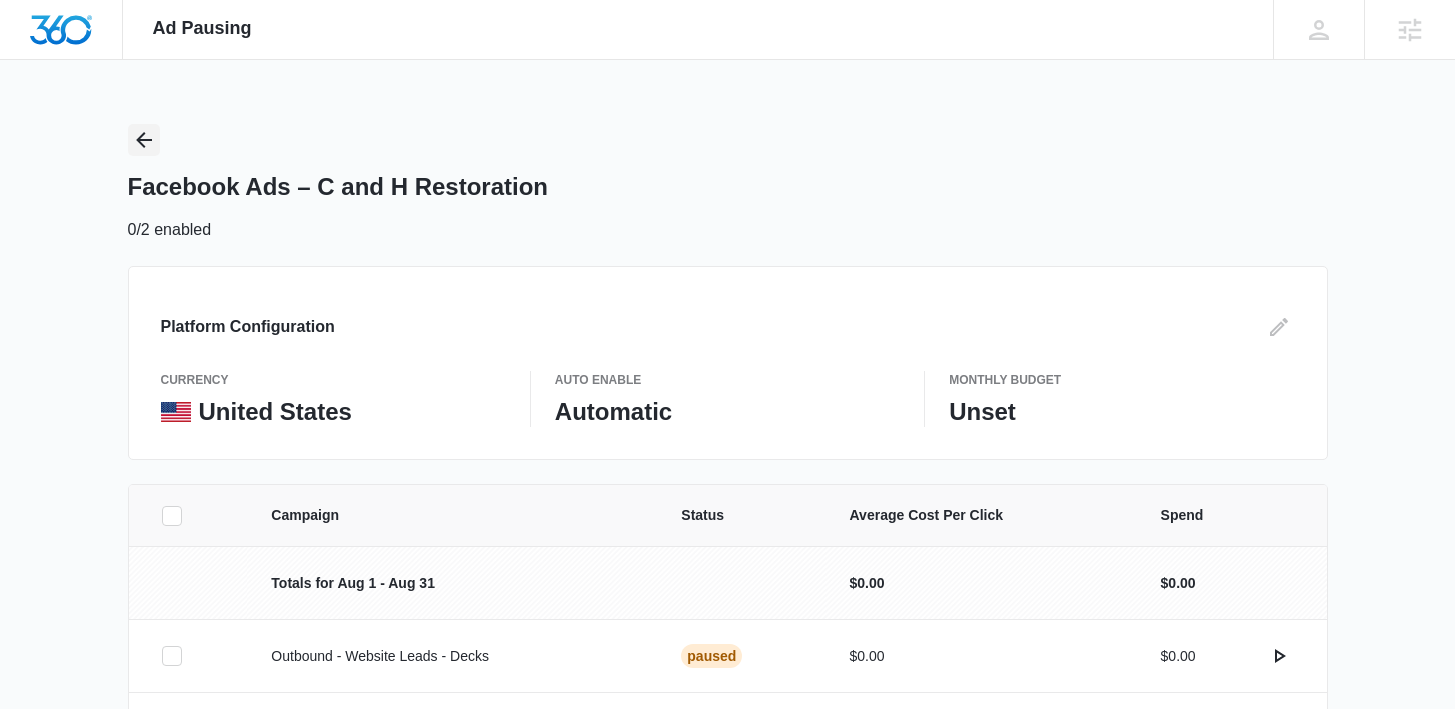 click 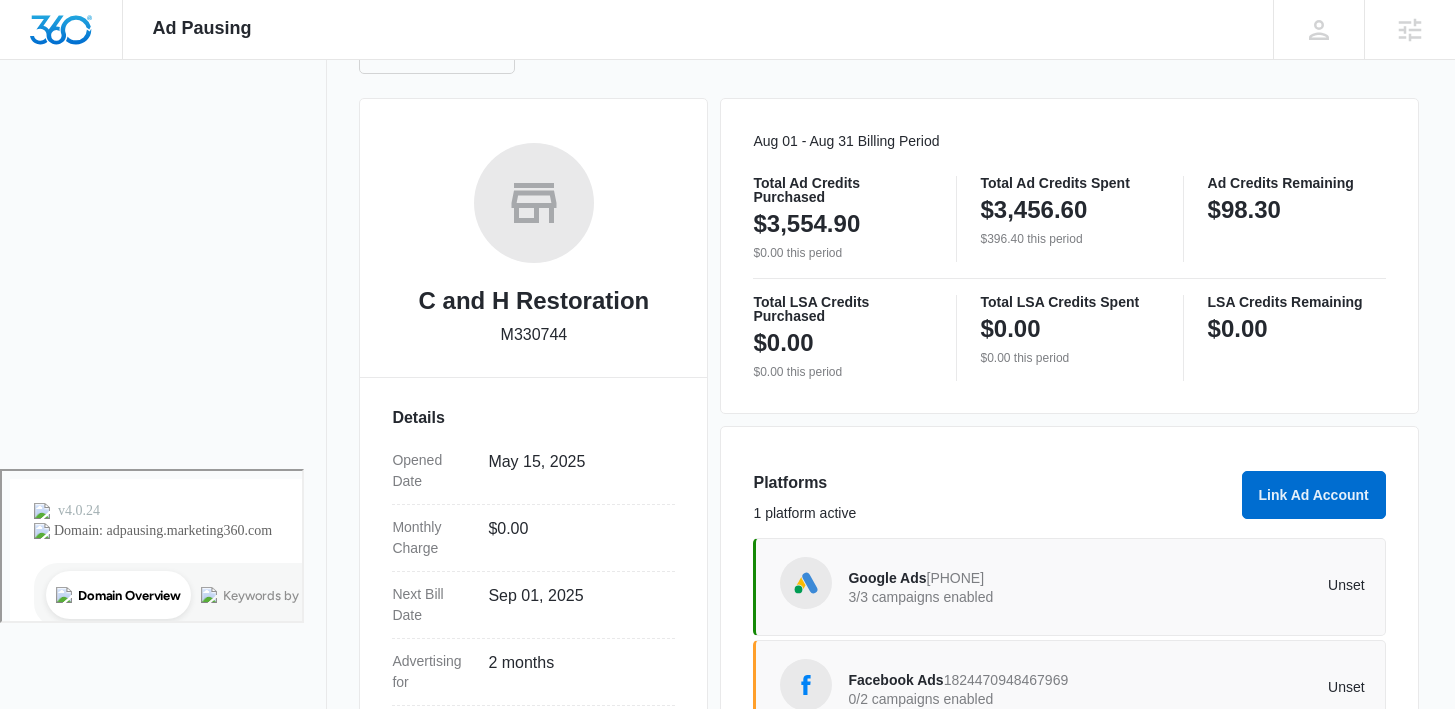 scroll, scrollTop: 195, scrollLeft: 0, axis: vertical 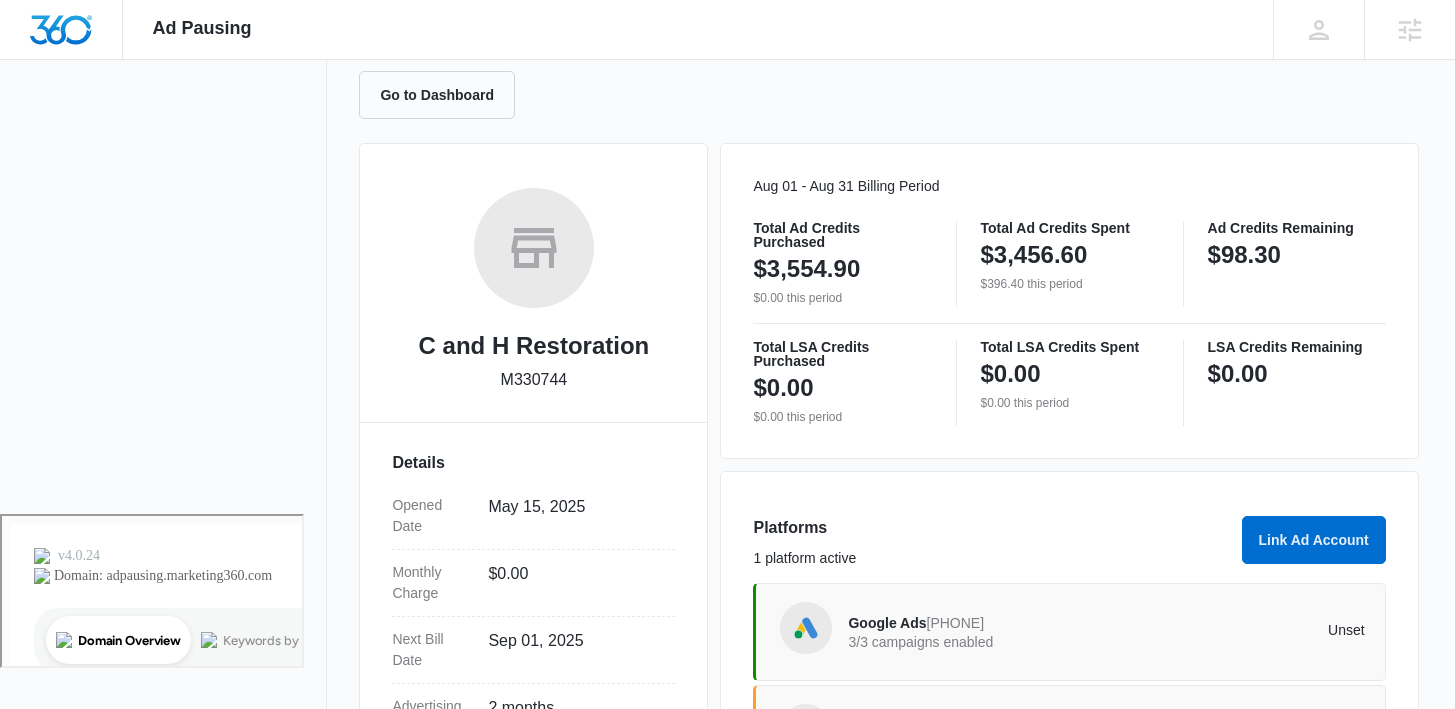 click on "Google Ads" at bounding box center [887, 623] 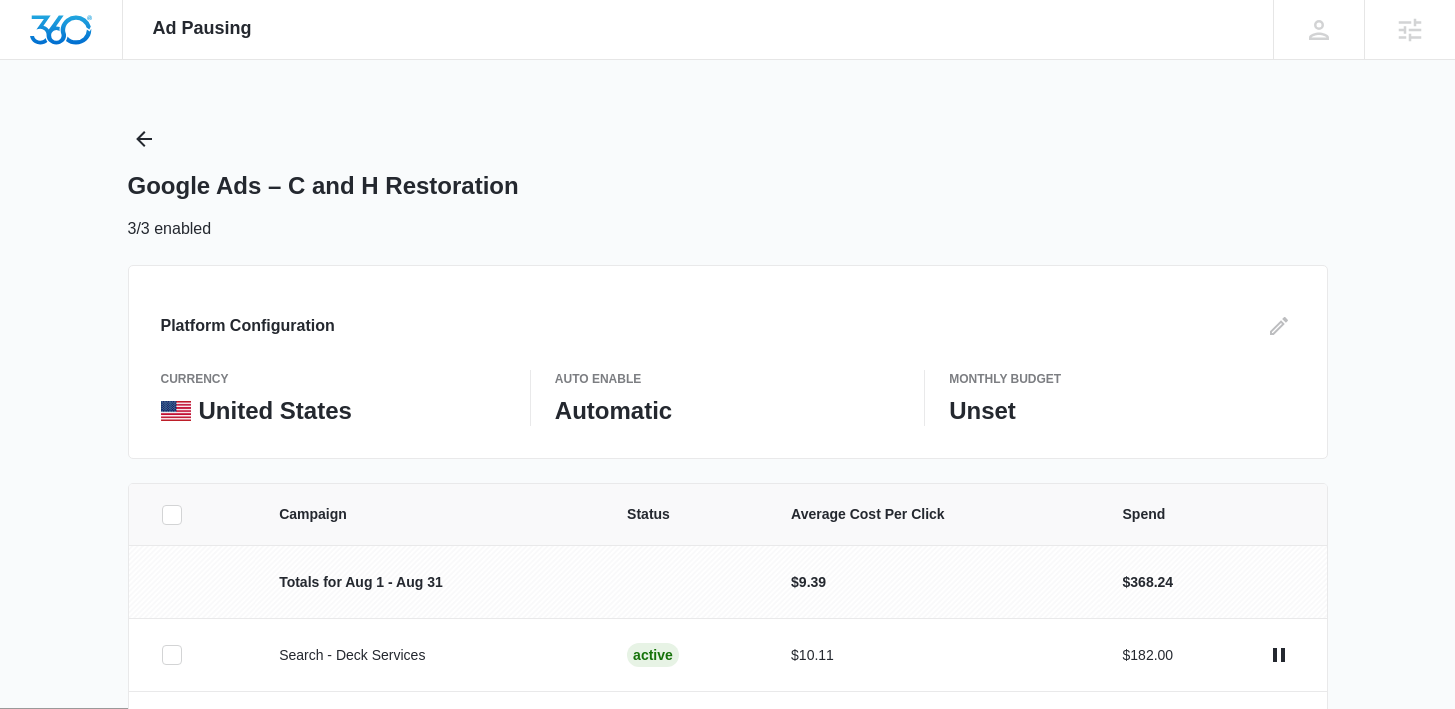 scroll, scrollTop: 0, scrollLeft: 0, axis: both 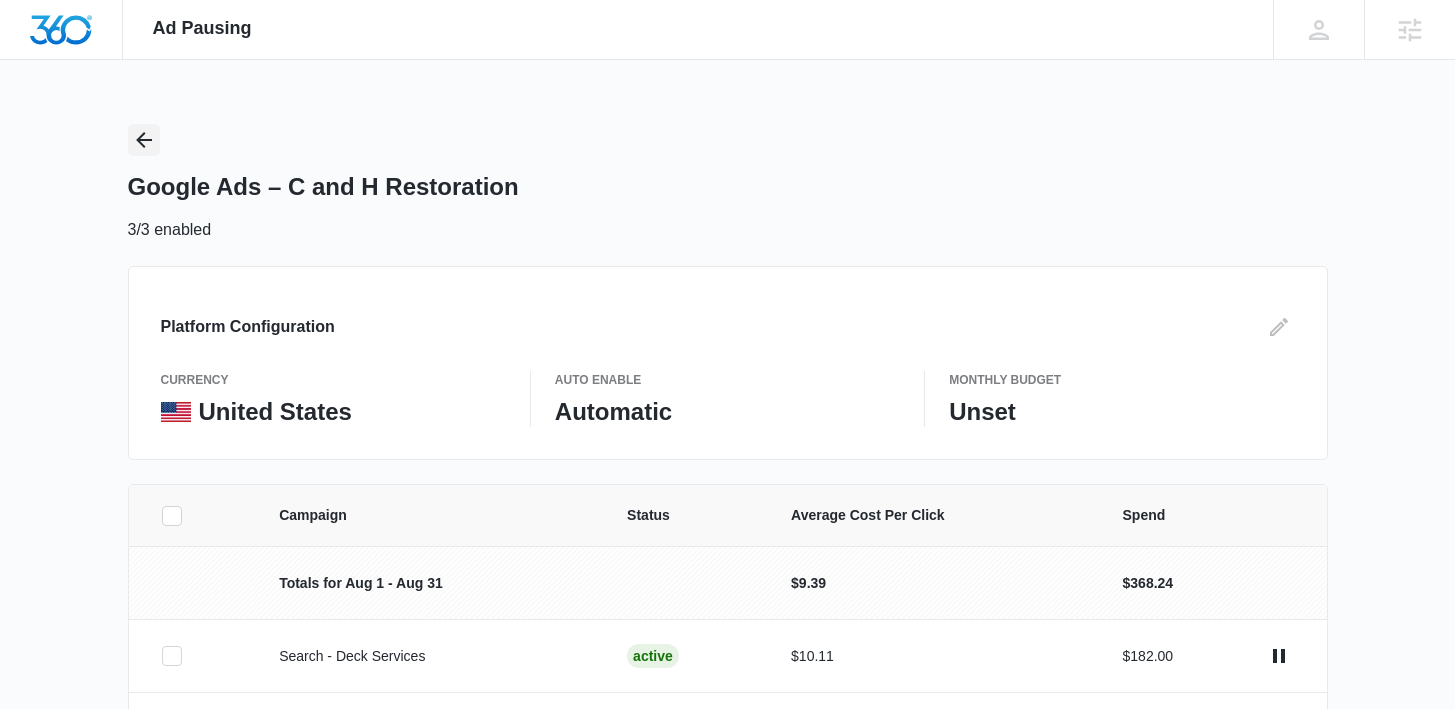 click 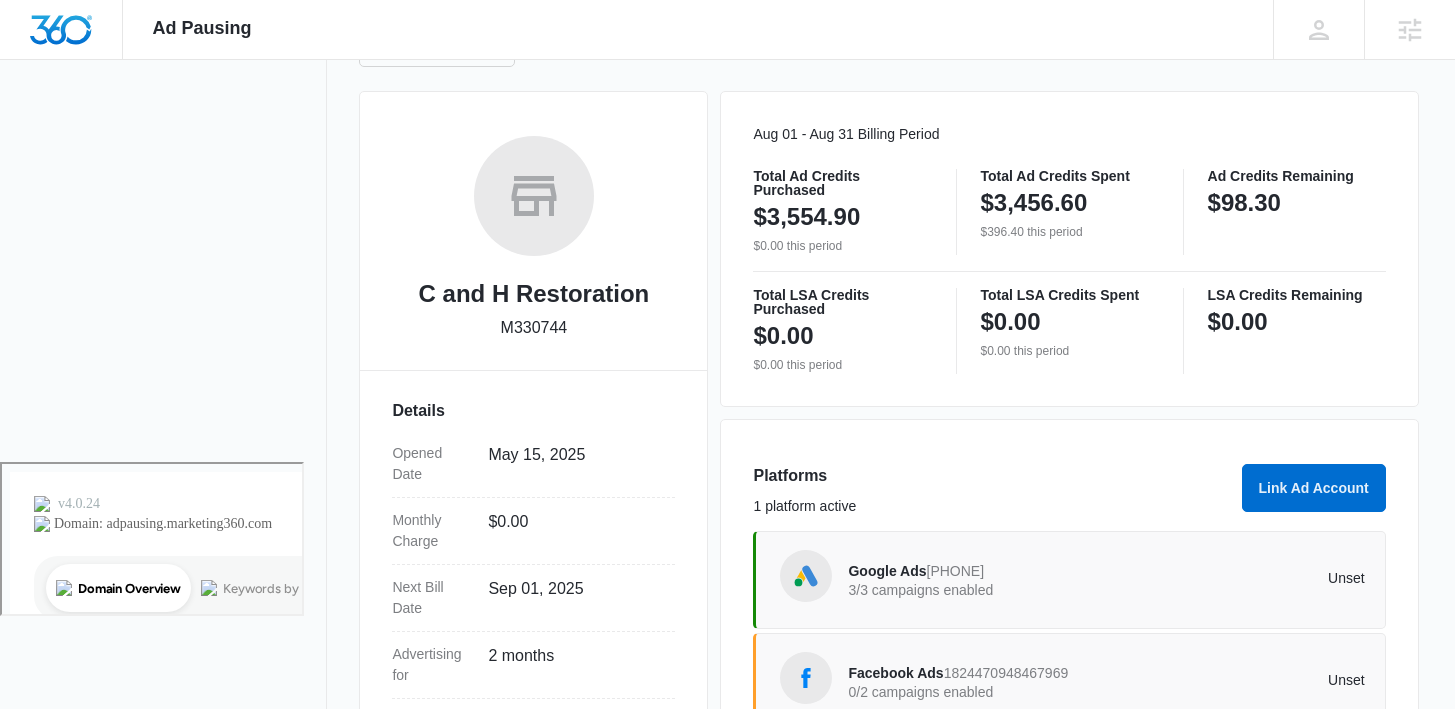 scroll, scrollTop: 495, scrollLeft: 0, axis: vertical 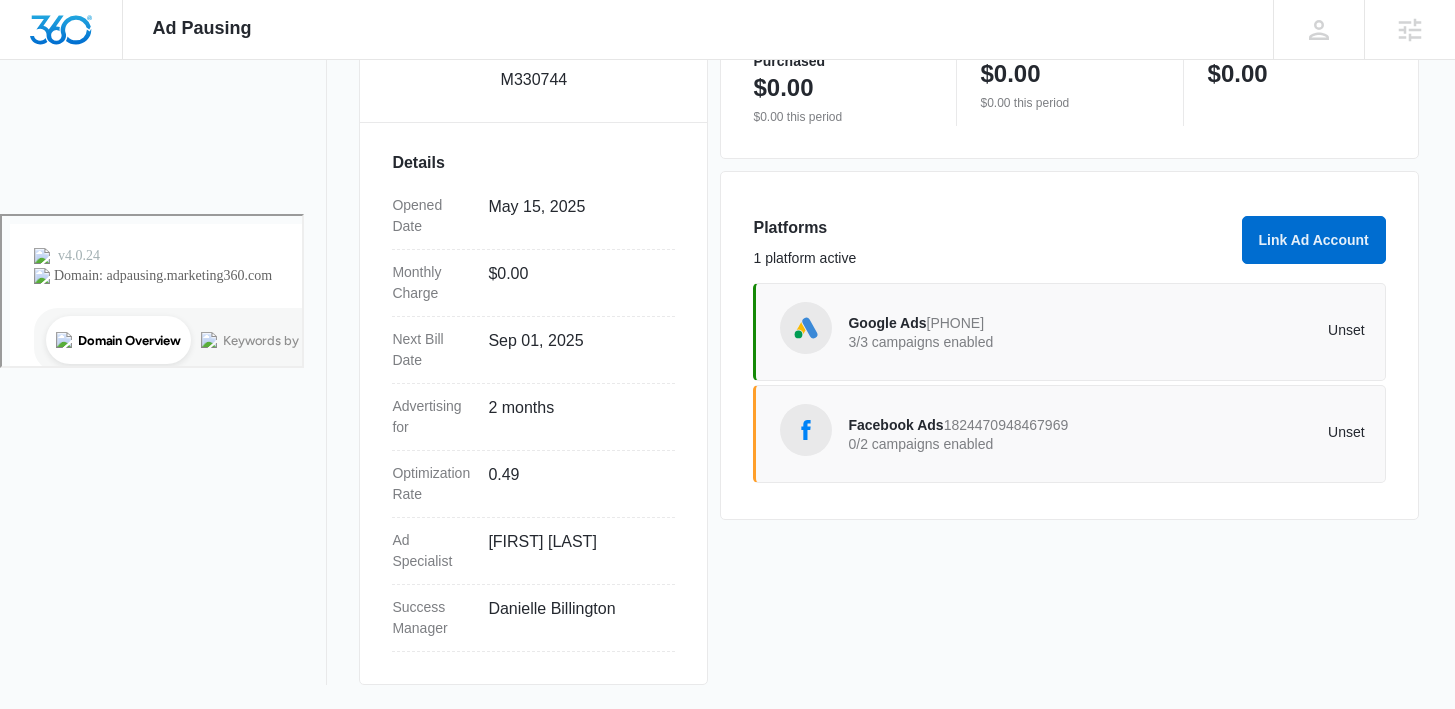 click on "Facebook Ads" at bounding box center (895, 425) 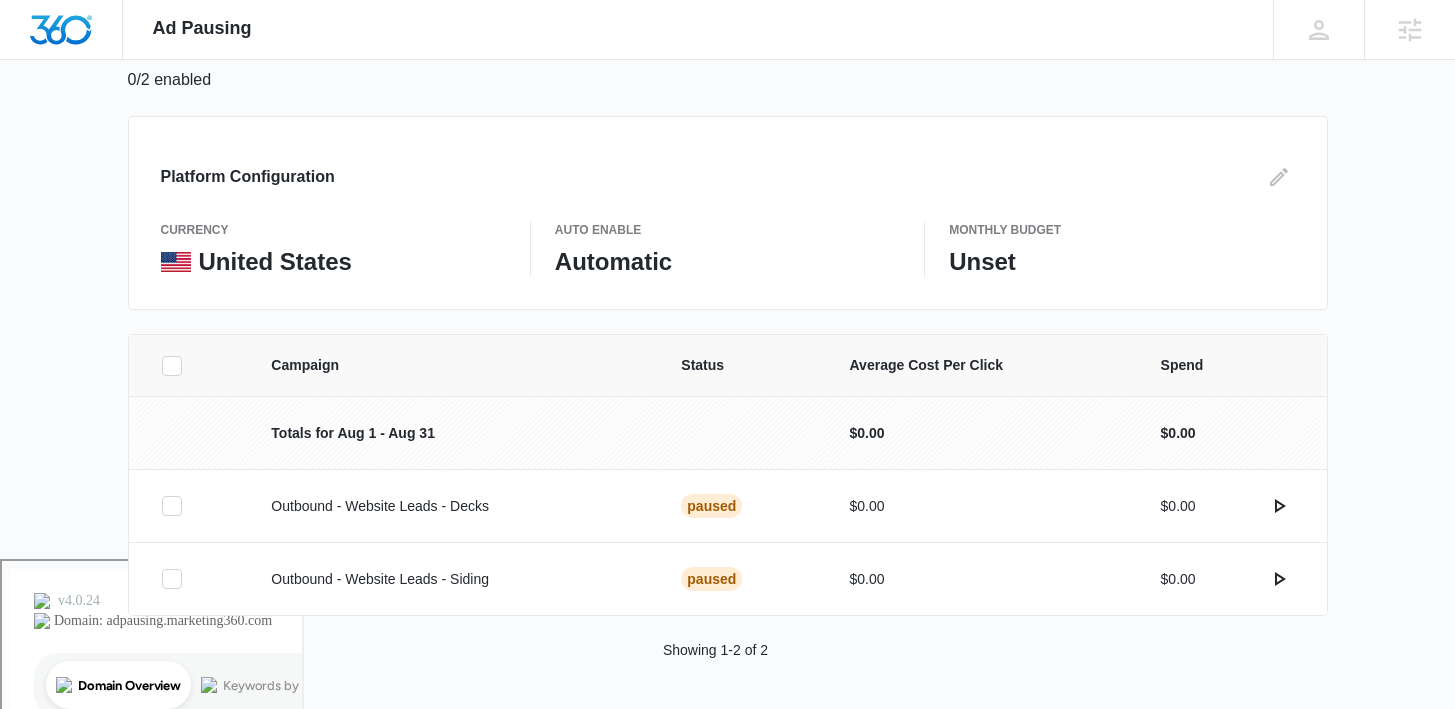 scroll, scrollTop: 0, scrollLeft: 0, axis: both 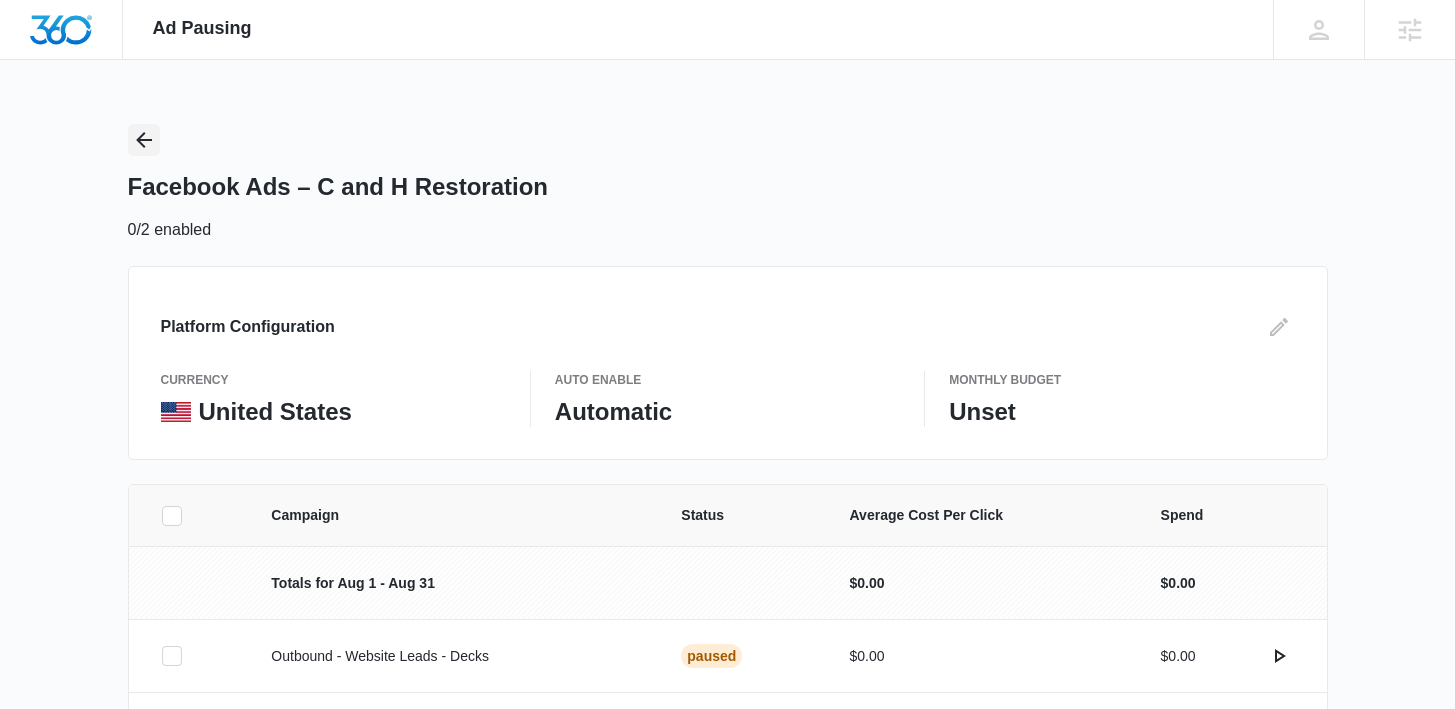 click 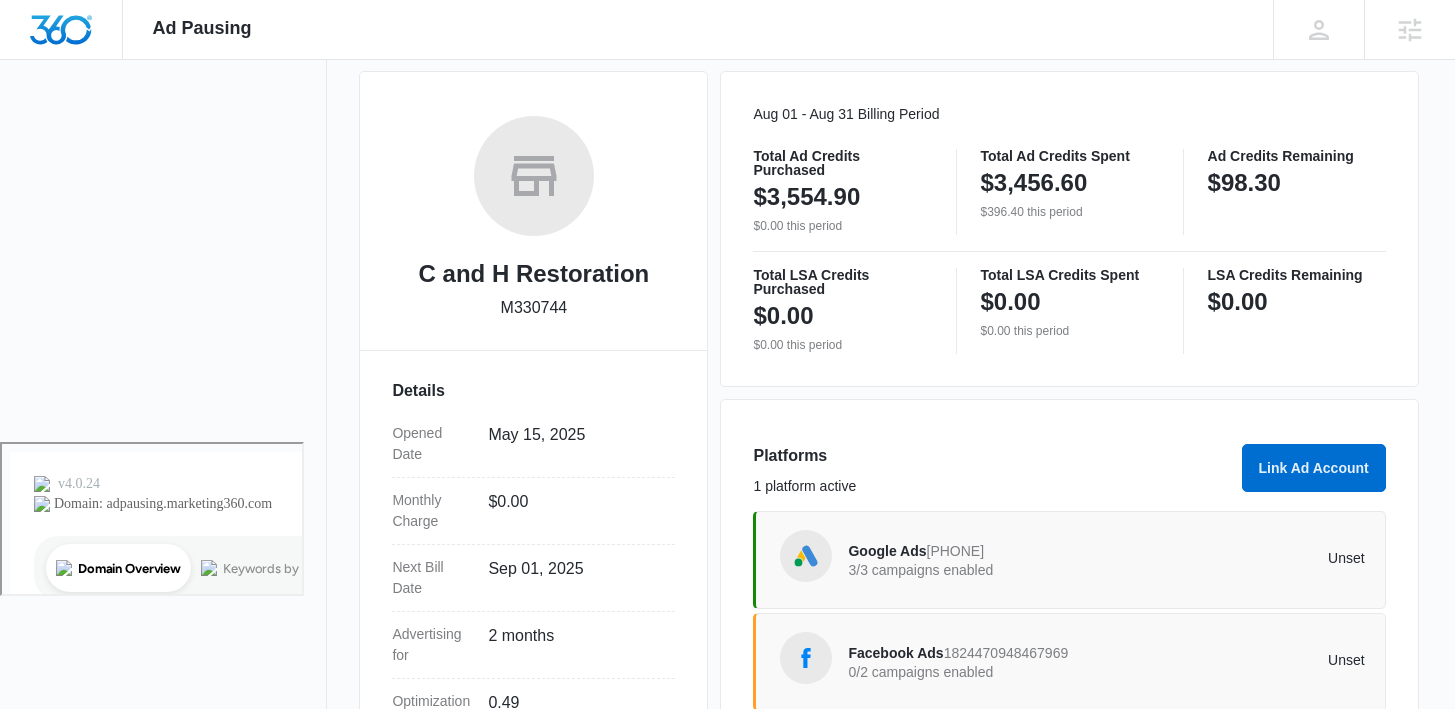 scroll, scrollTop: 0, scrollLeft: 0, axis: both 